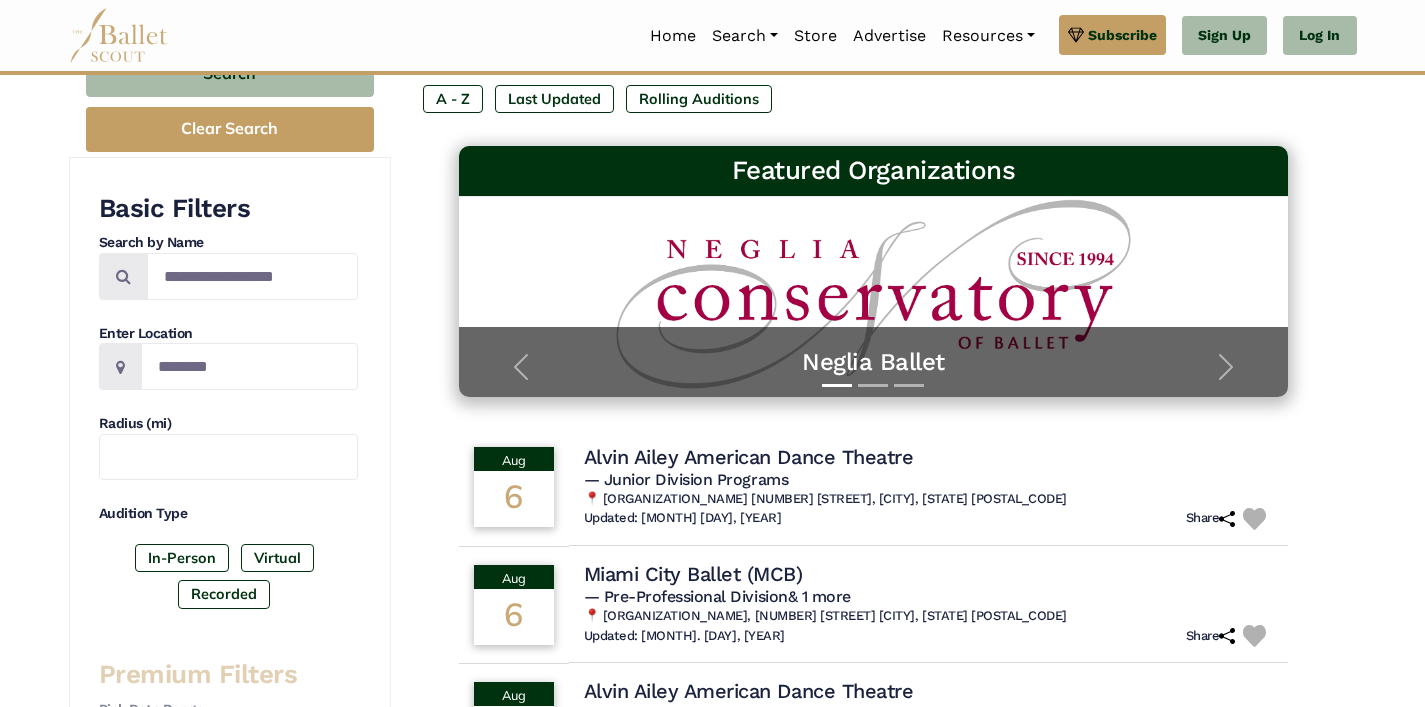 scroll, scrollTop: 249, scrollLeft: 0, axis: vertical 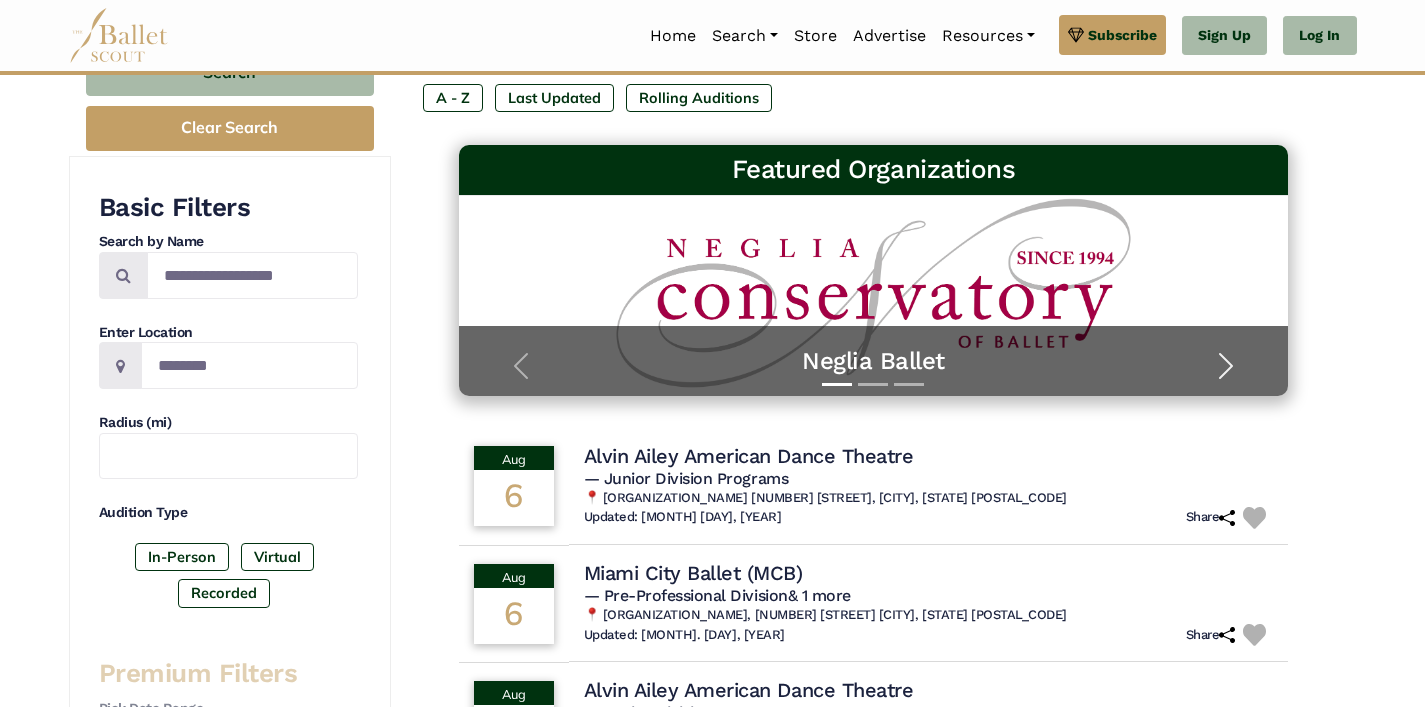 click at bounding box center (1226, 366) 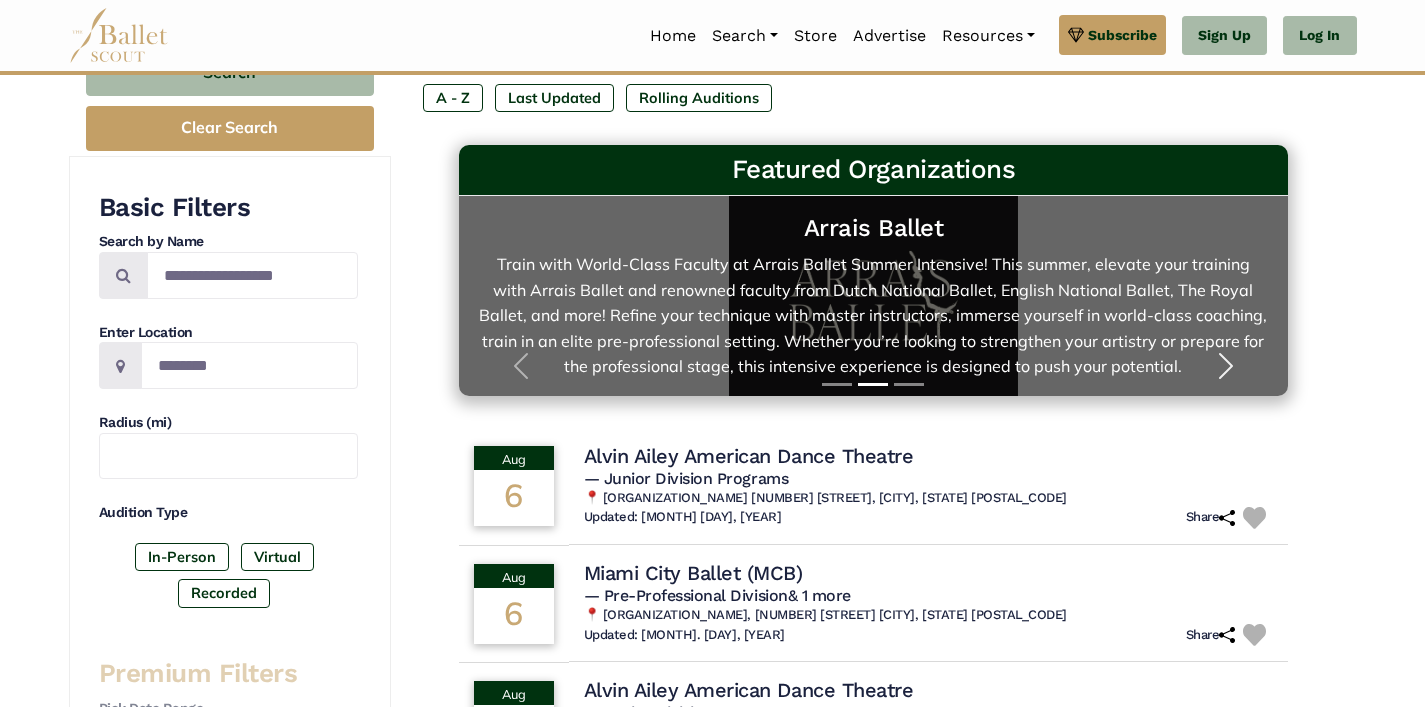 scroll, scrollTop: 7, scrollLeft: 0, axis: vertical 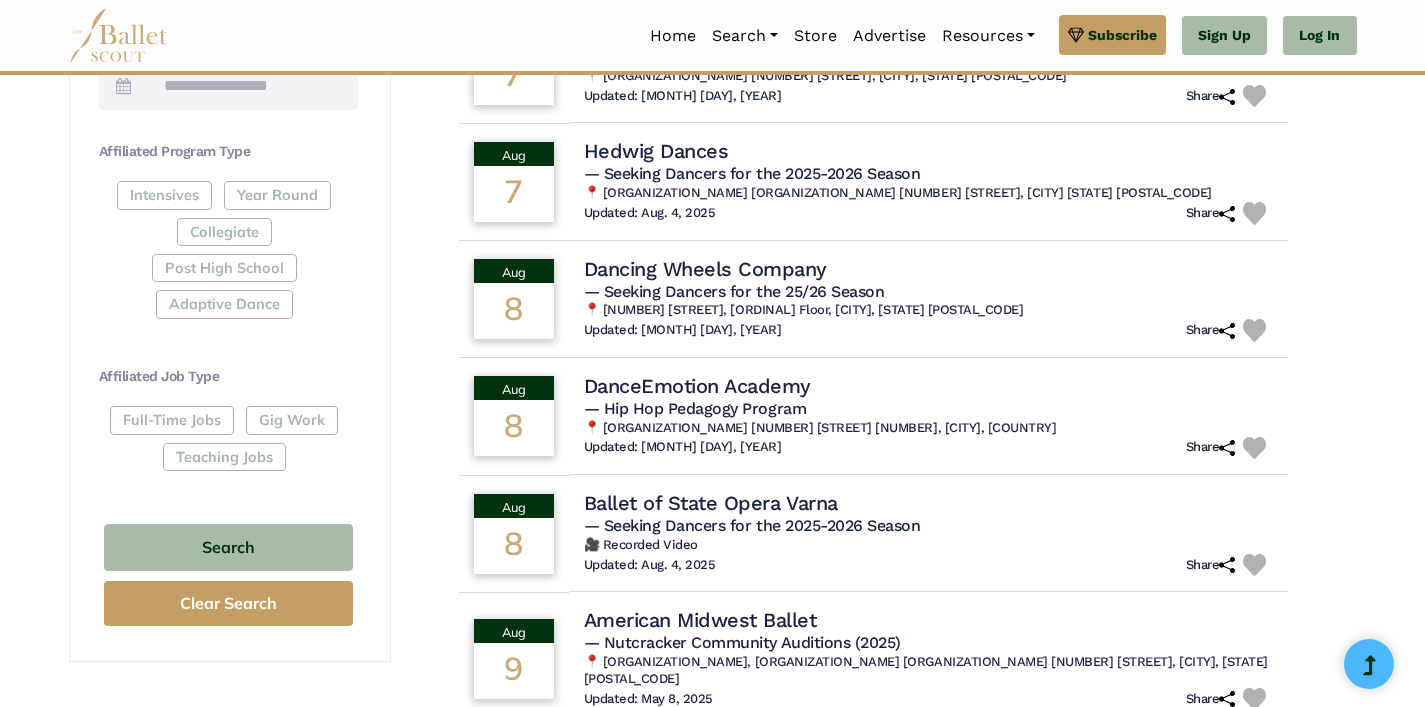 click on "Full-Time Jobs
Gig Work
Teaching Jobs" at bounding box center (228, 442) 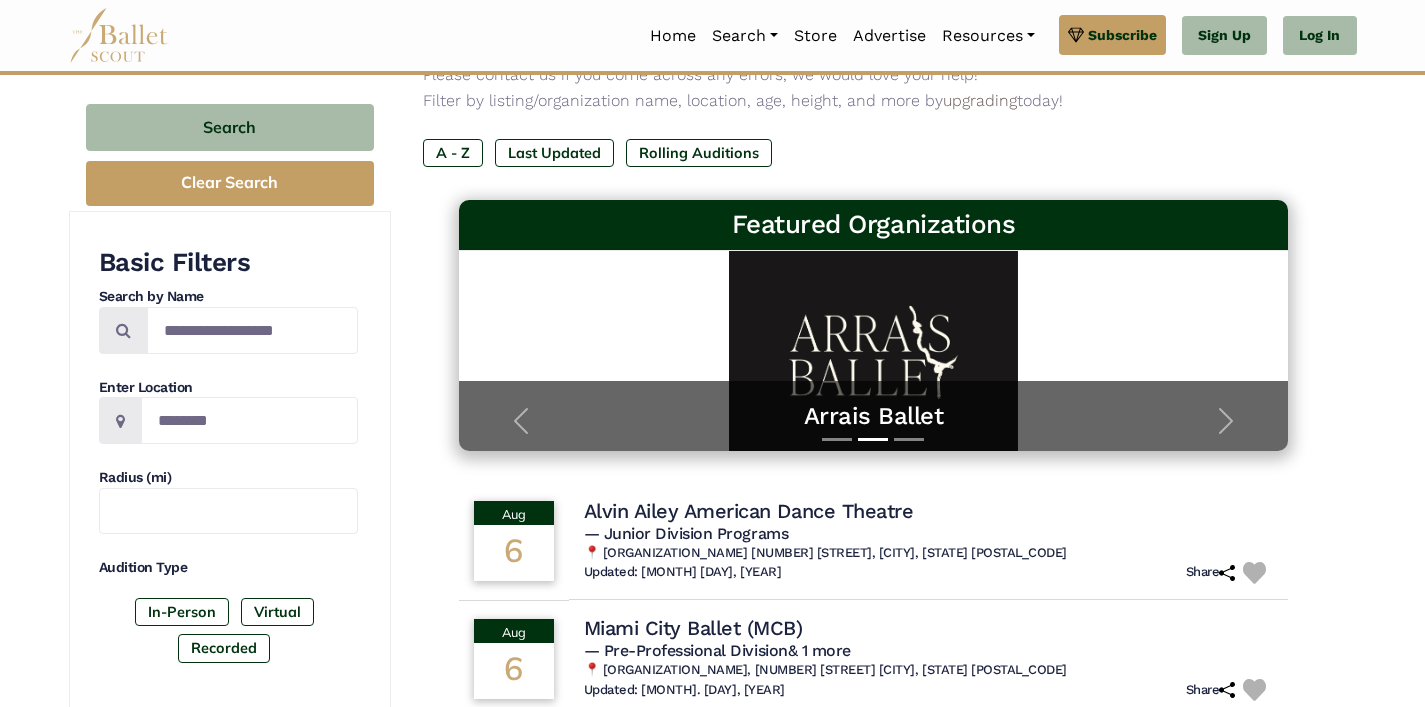 scroll, scrollTop: 192, scrollLeft: 0, axis: vertical 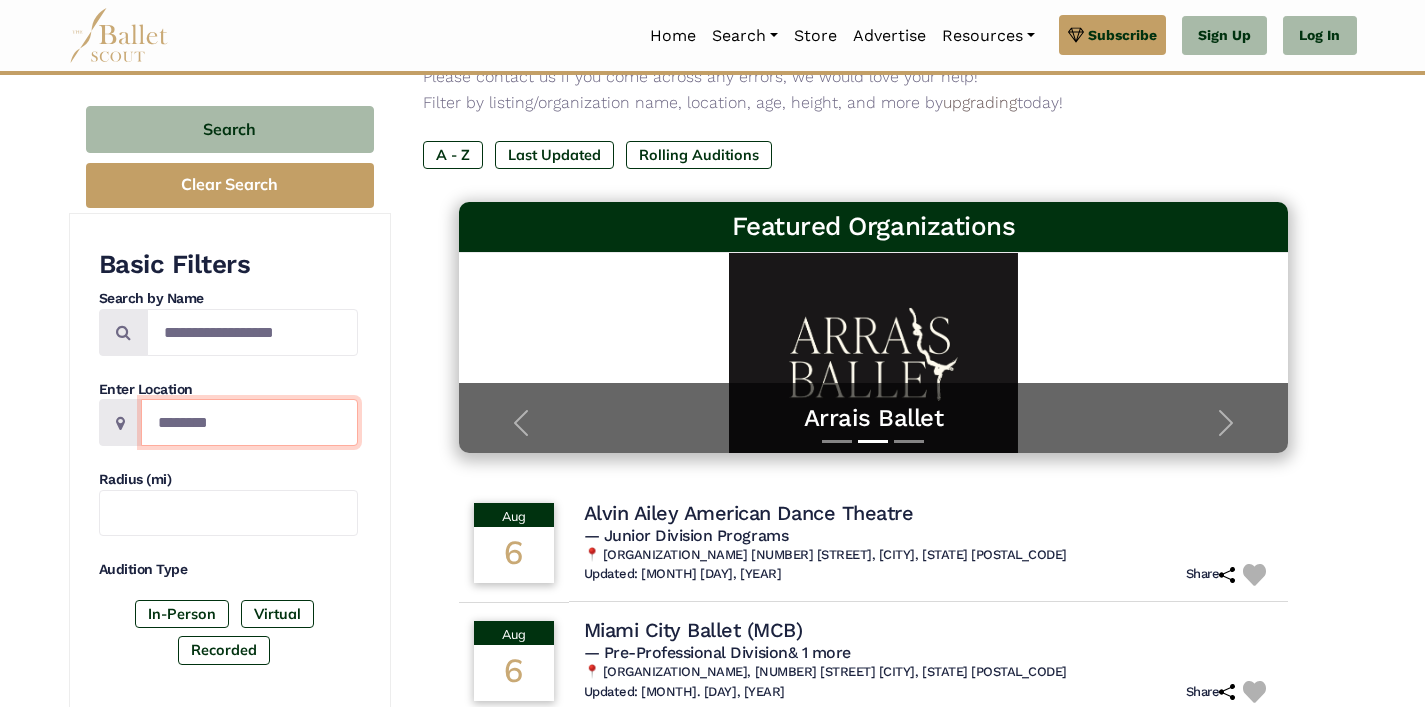 click at bounding box center [249, 422] 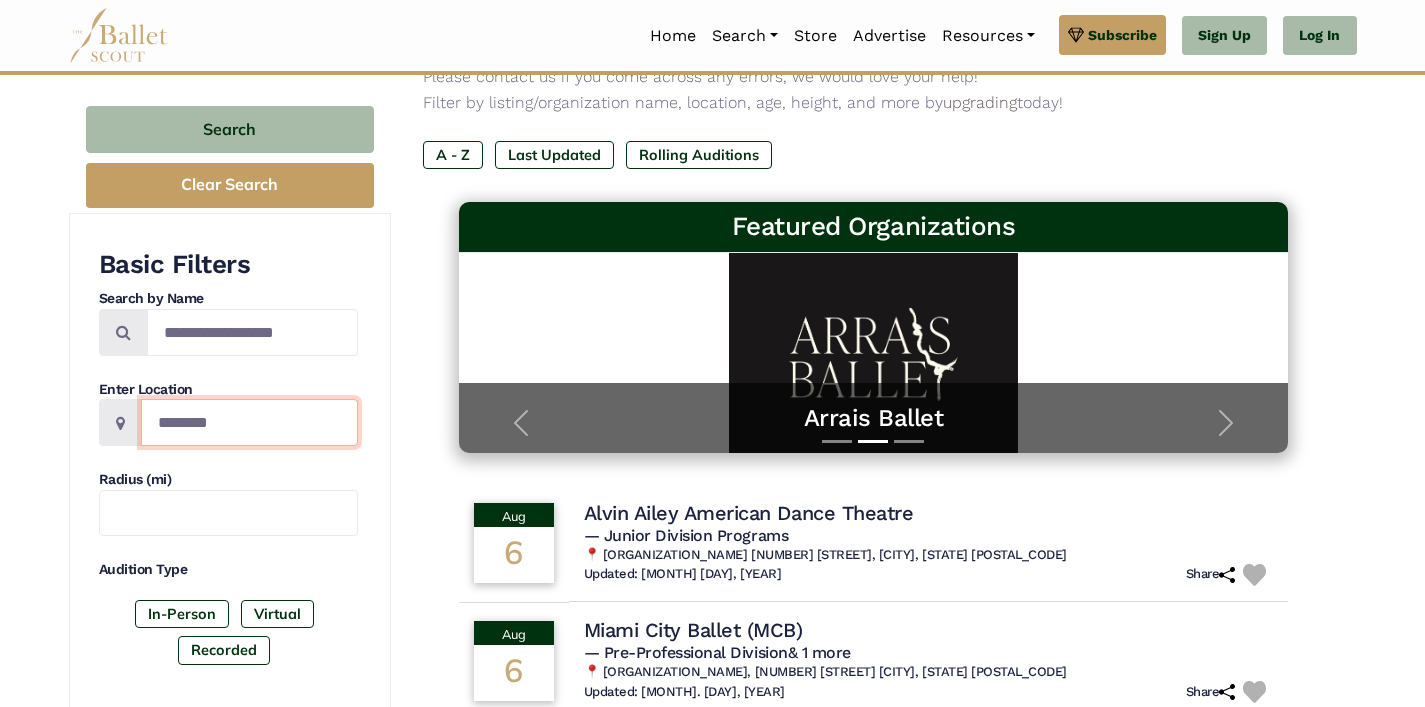 type on "********" 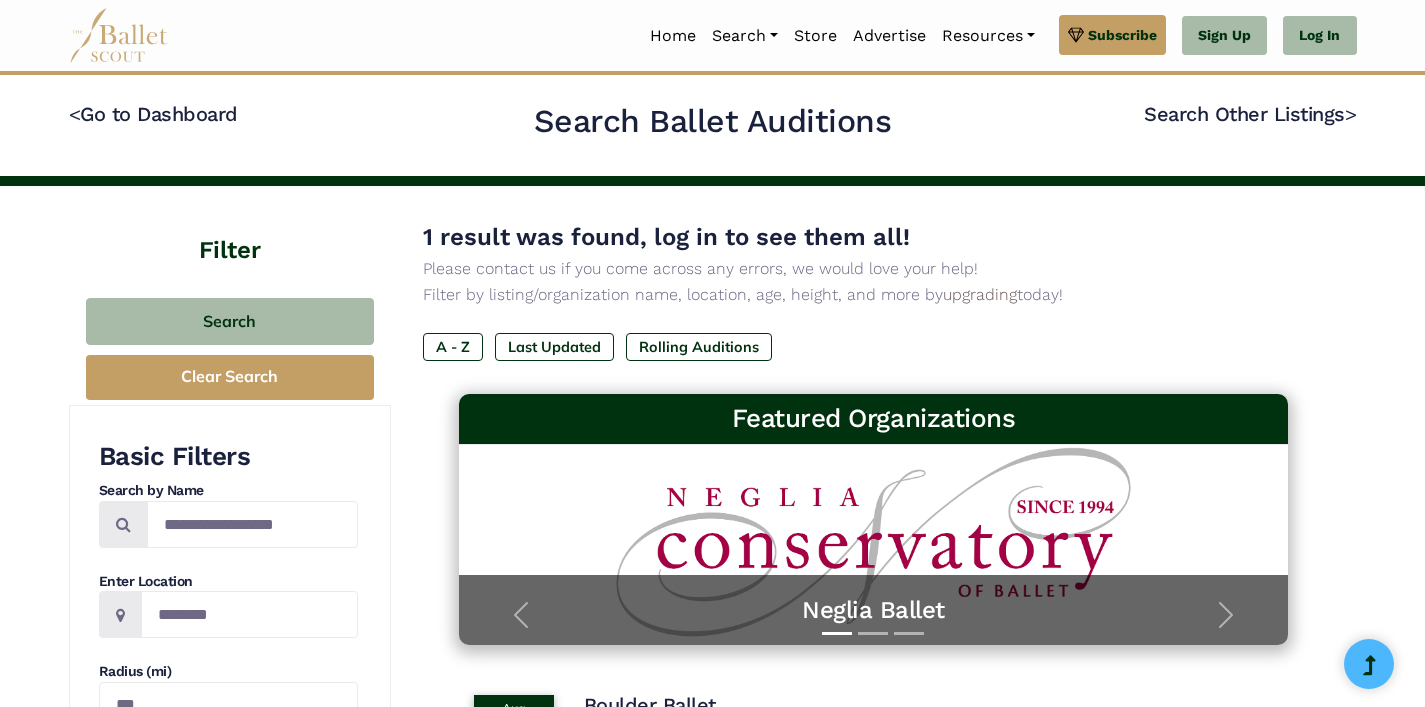 scroll, scrollTop: 0, scrollLeft: 0, axis: both 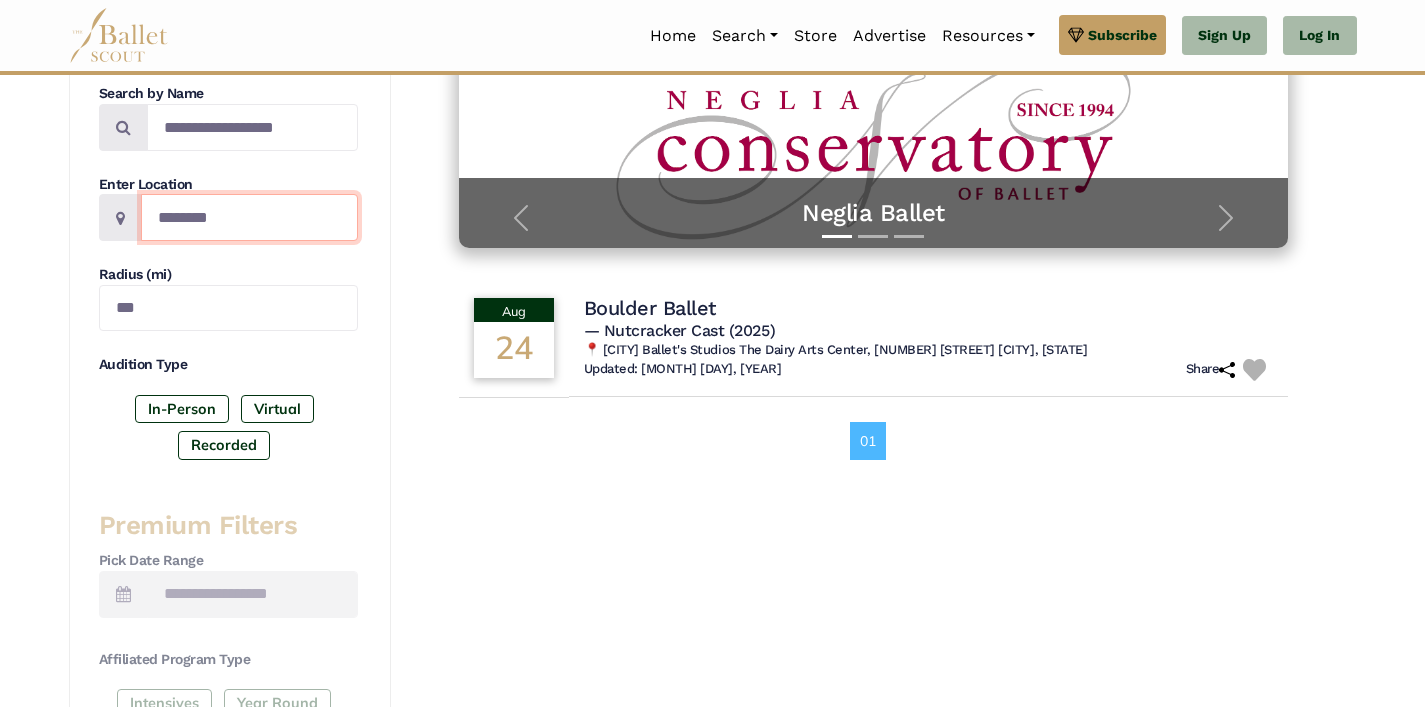 drag, startPoint x: 238, startPoint y: 222, endPoint x: 144, endPoint y: 218, distance: 94.08507 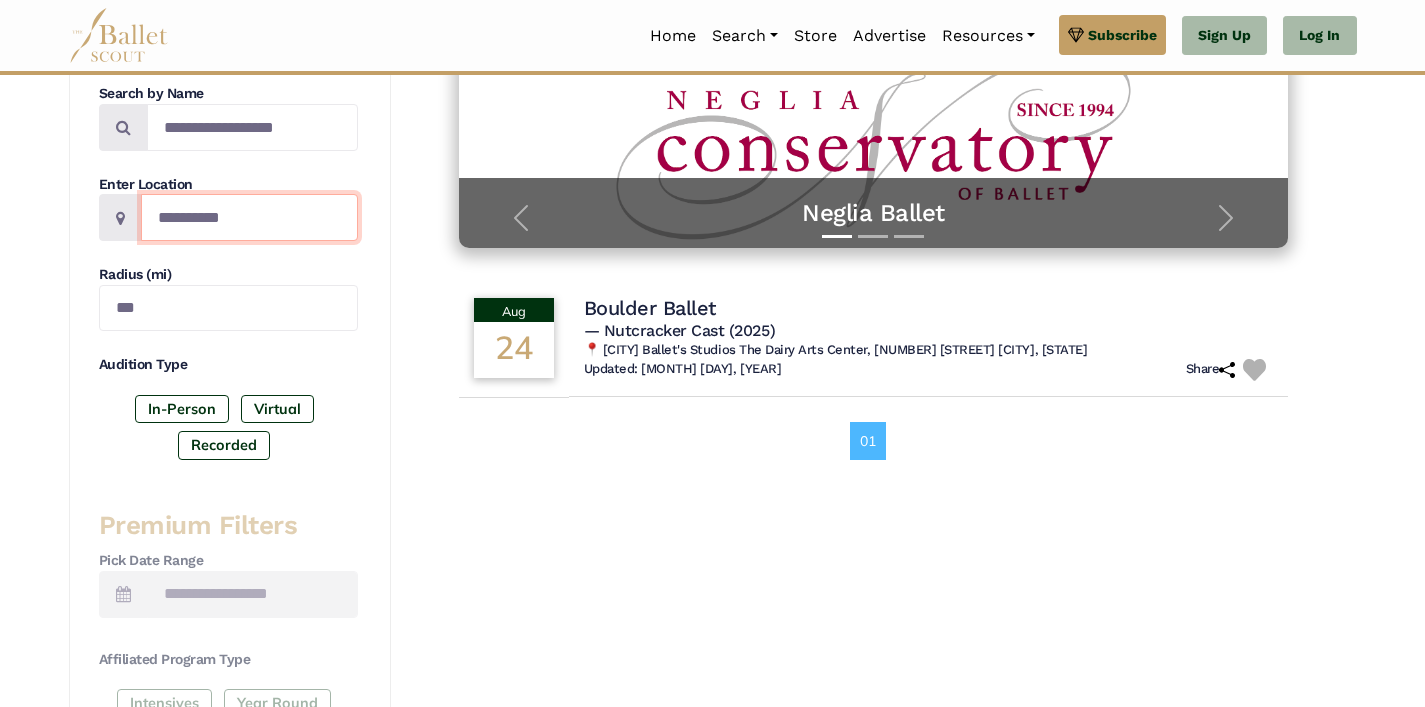 type on "**********" 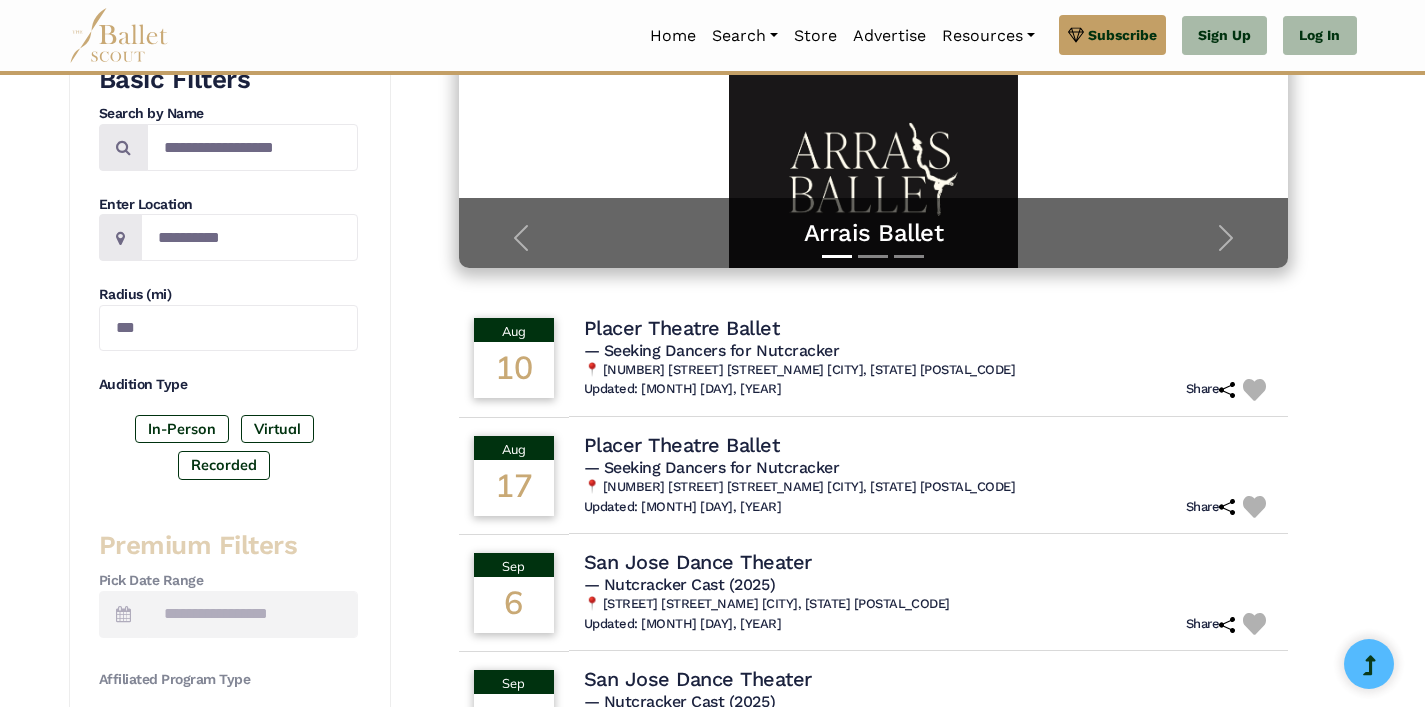 scroll, scrollTop: 364, scrollLeft: 0, axis: vertical 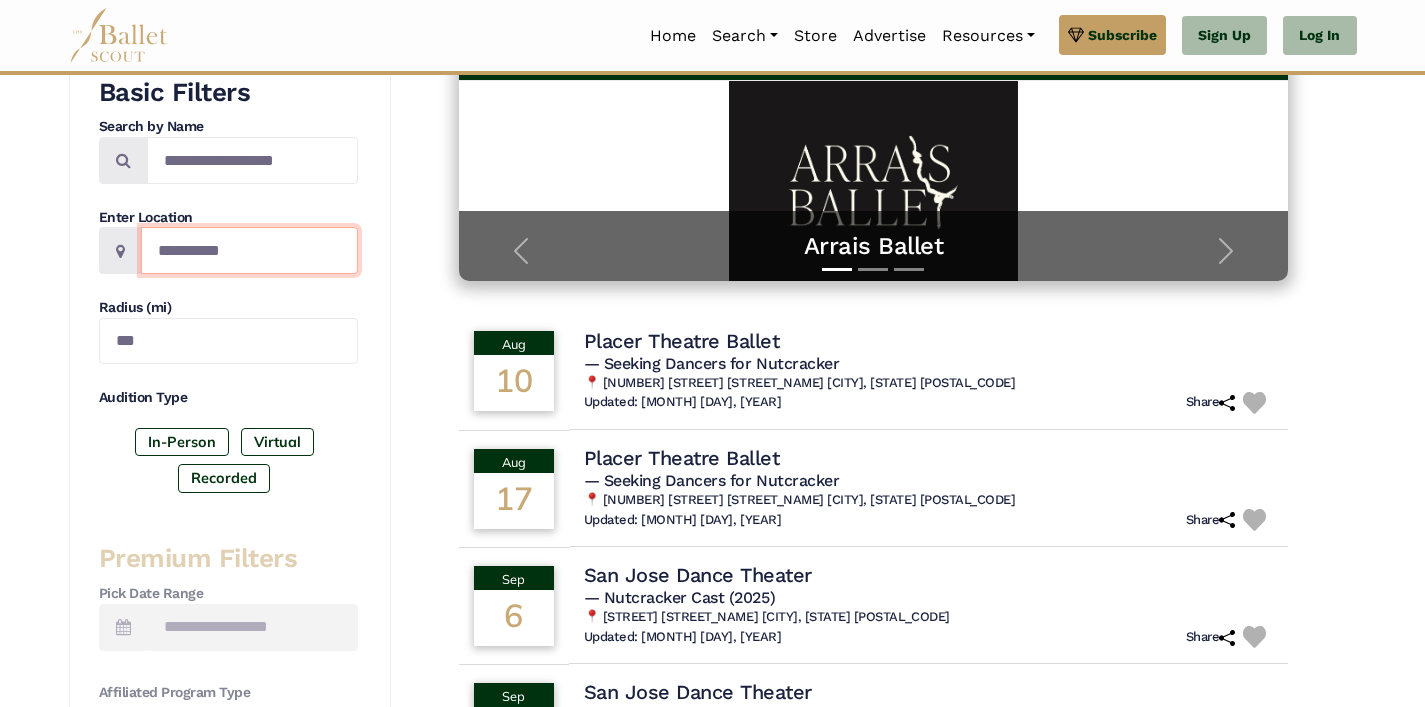 drag, startPoint x: 253, startPoint y: 253, endPoint x: 134, endPoint y: 263, distance: 119.419426 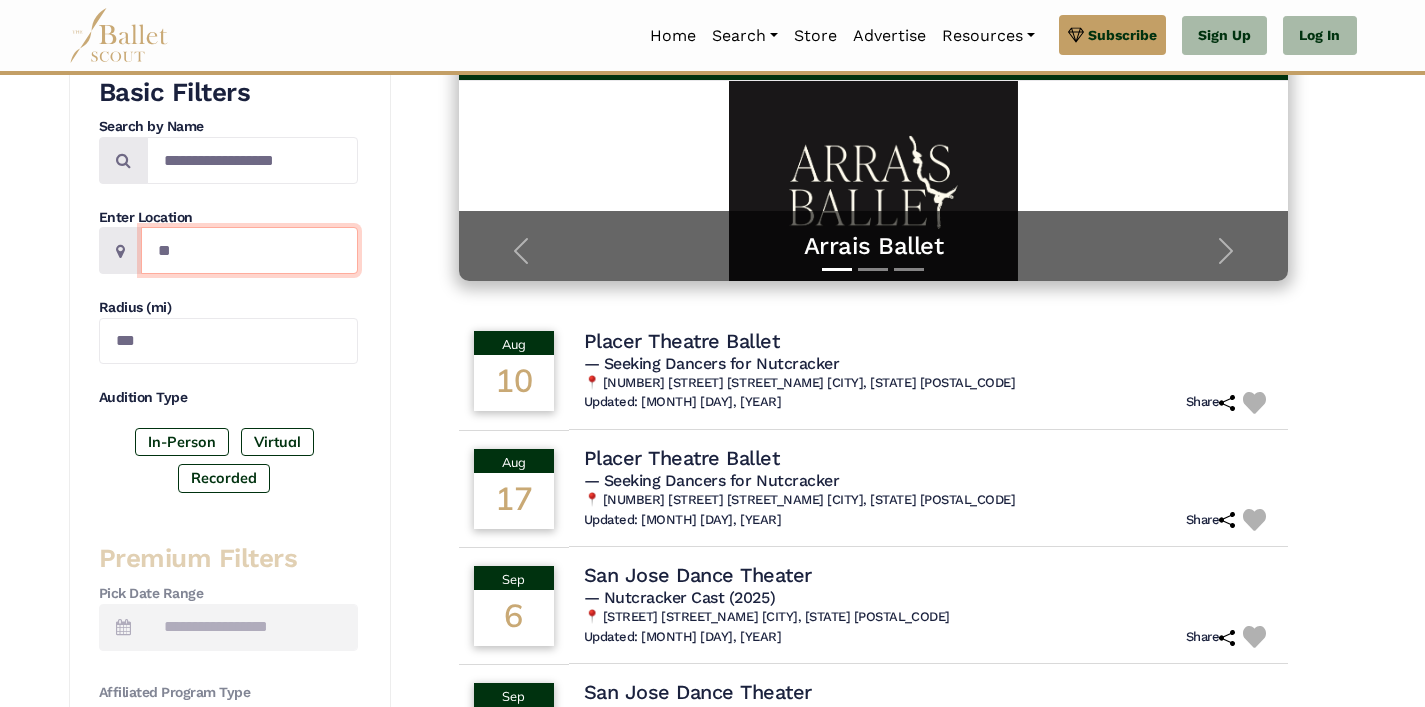 type on "*" 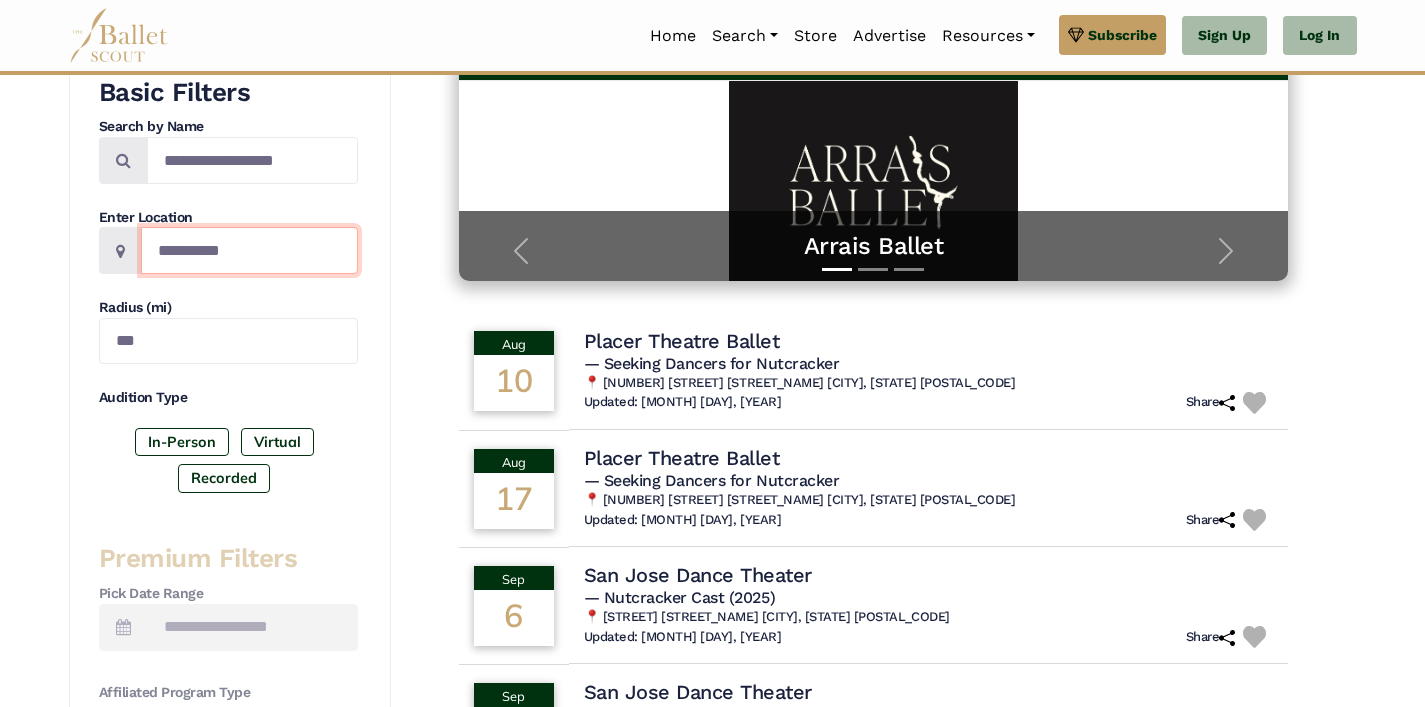 type on "**********" 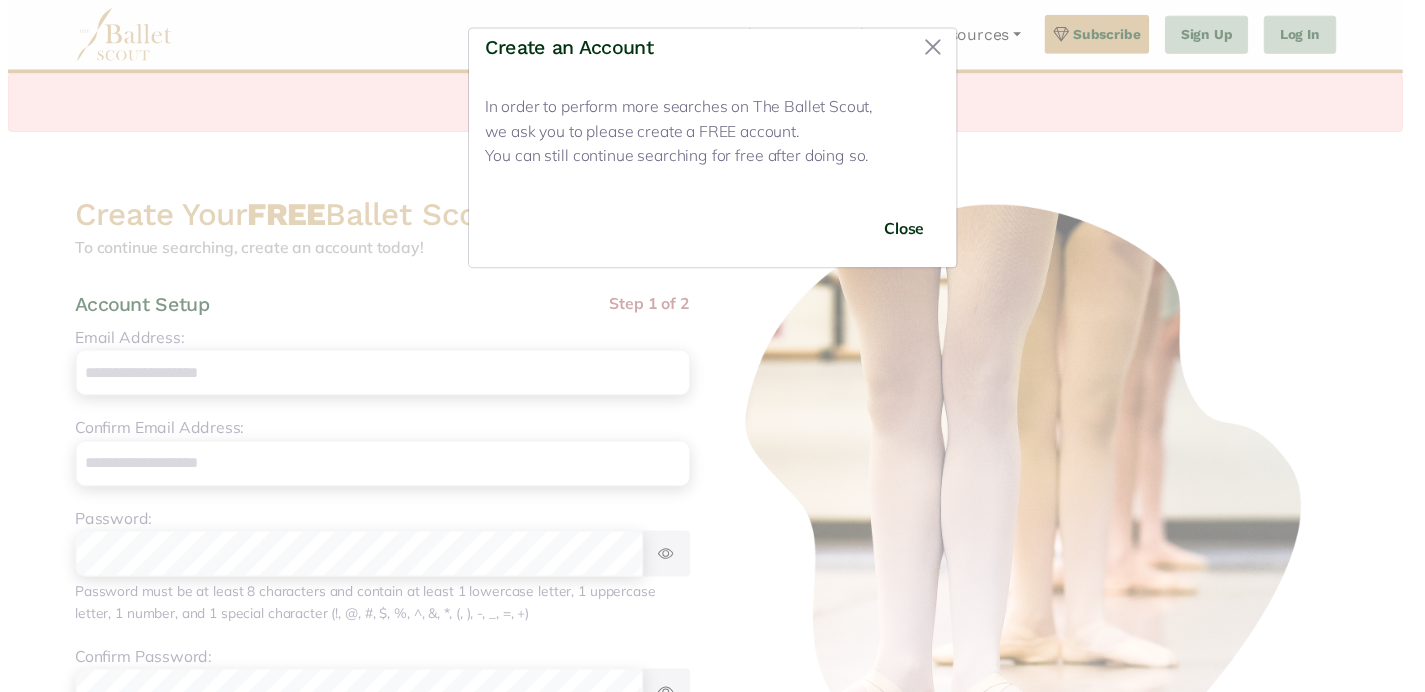 scroll, scrollTop: 0, scrollLeft: 0, axis: both 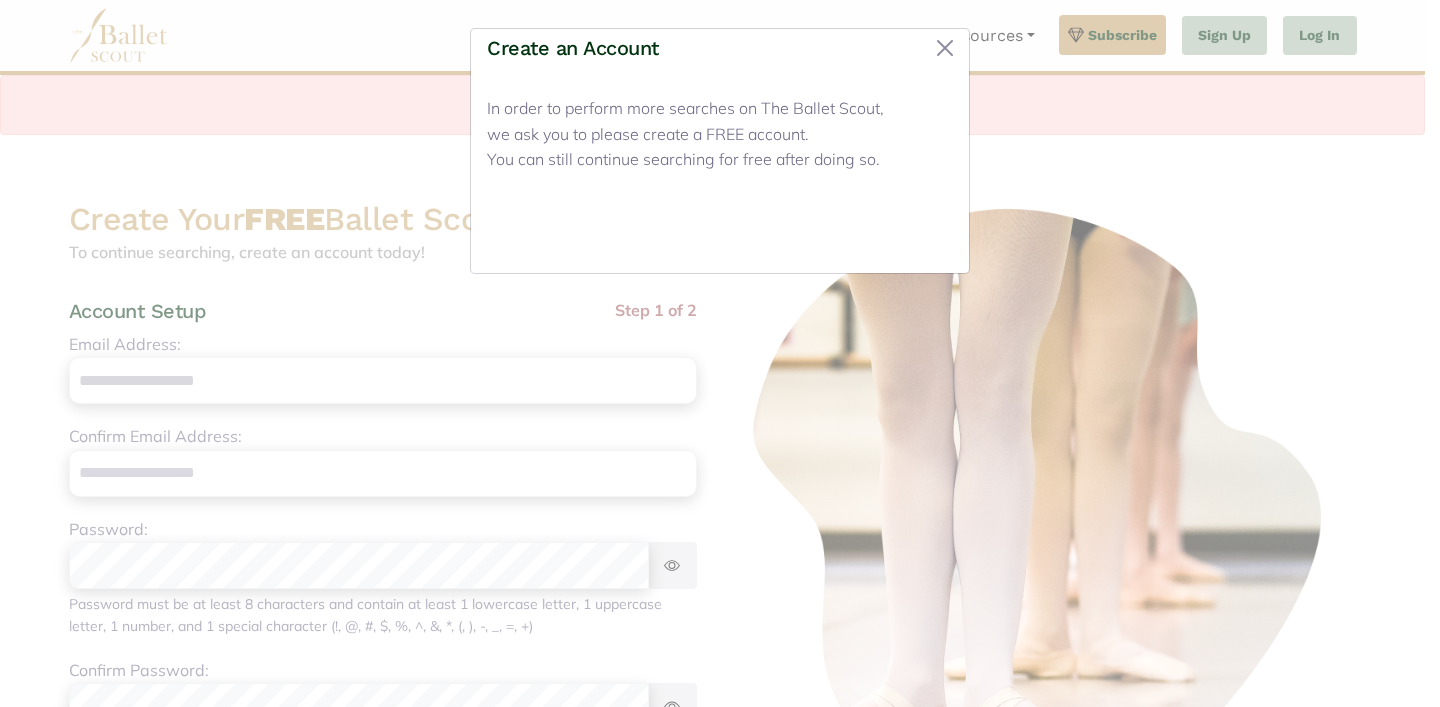 click on "Close" at bounding box center (915, 233) 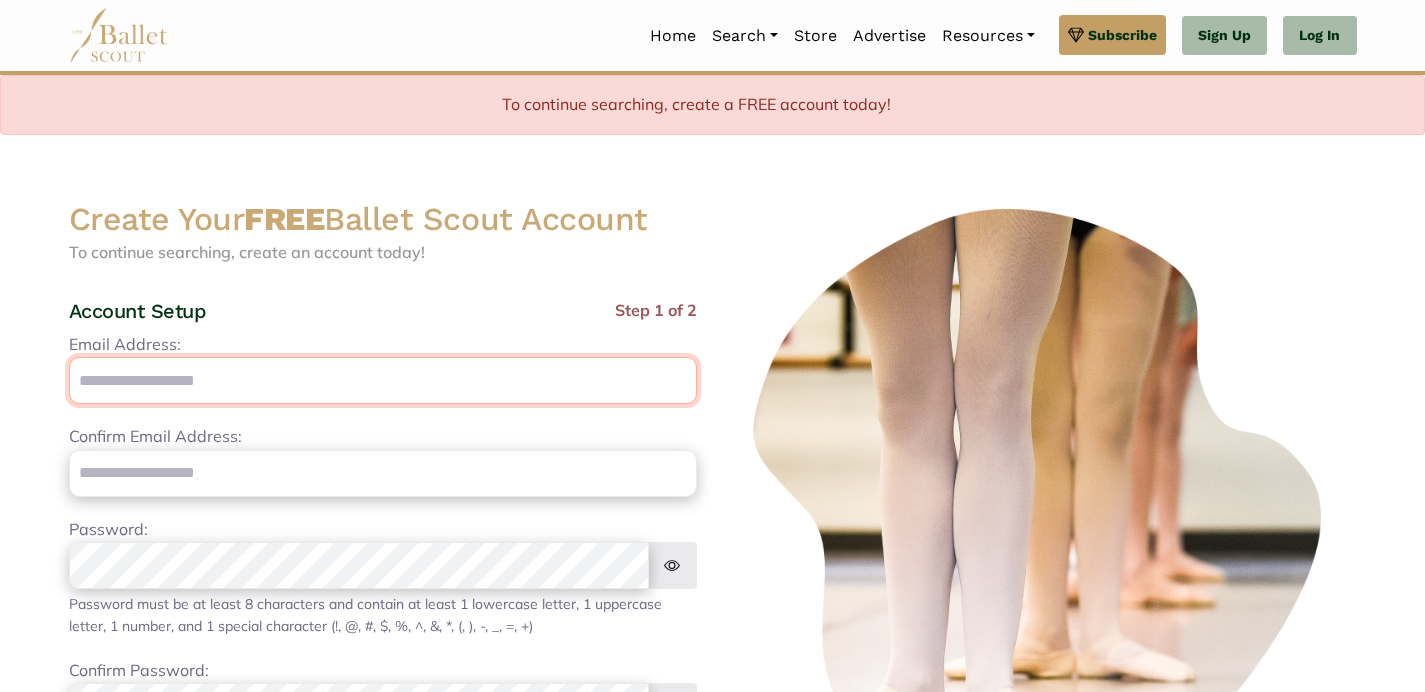 click on "Email Address:" at bounding box center [383, 380] 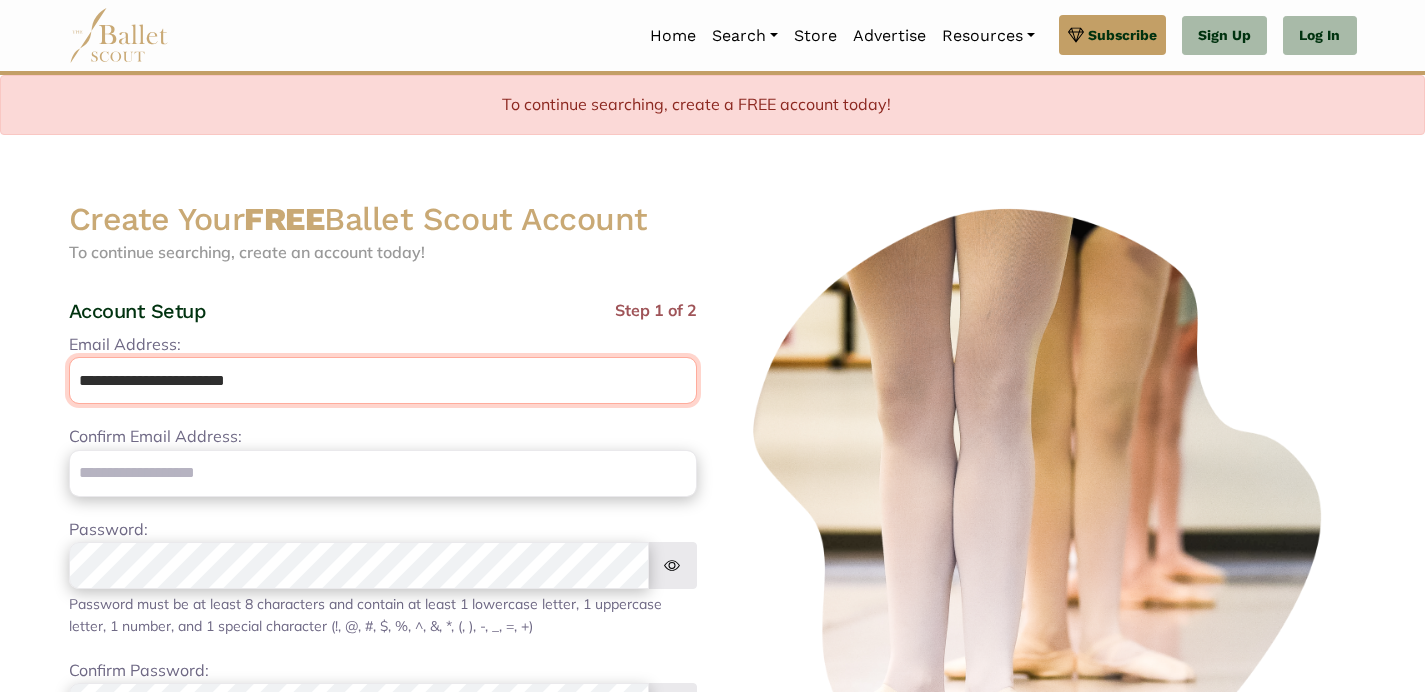 type on "**********" 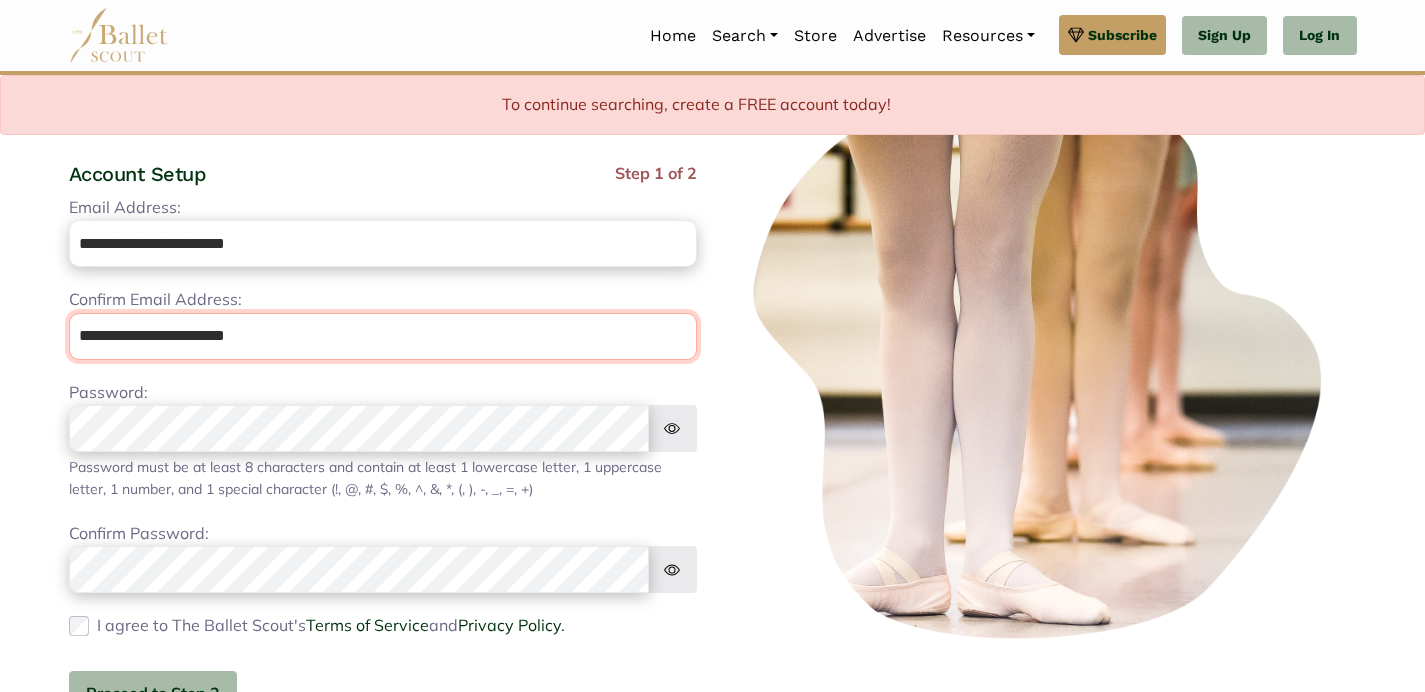 scroll, scrollTop: 149, scrollLeft: 0, axis: vertical 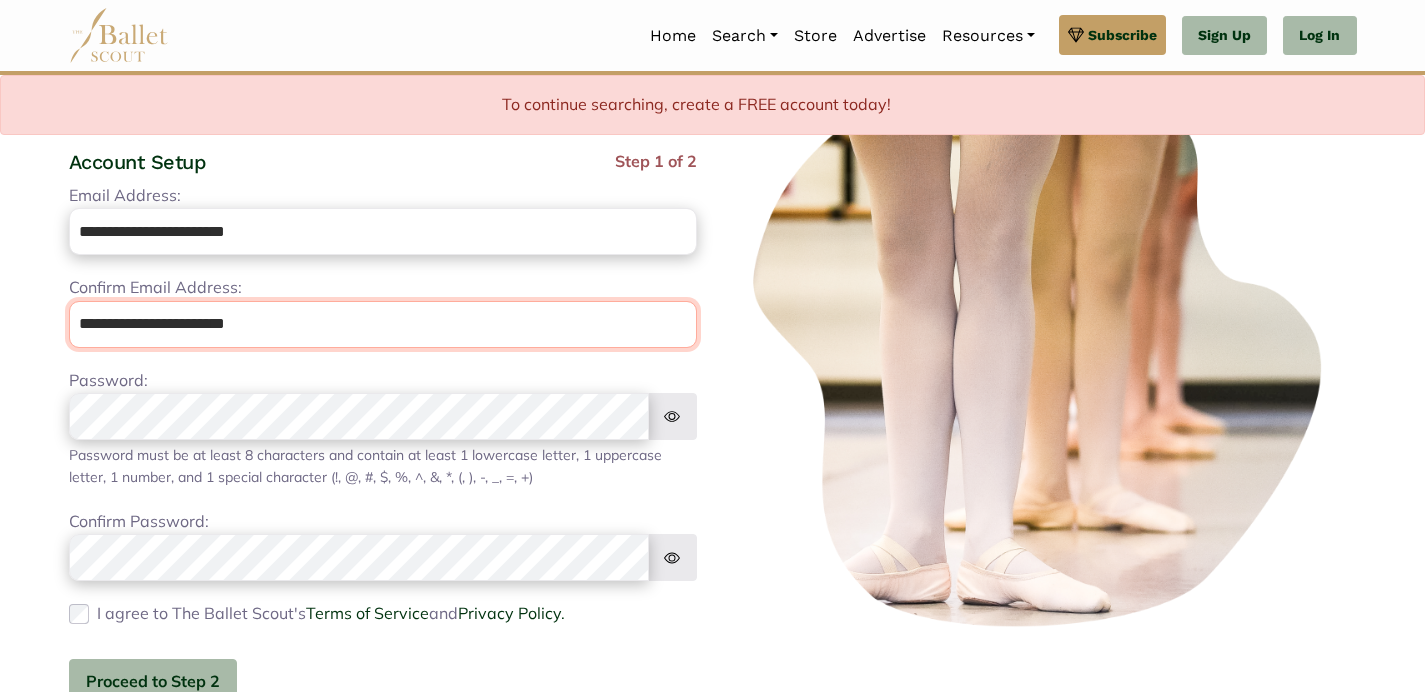 type on "**********" 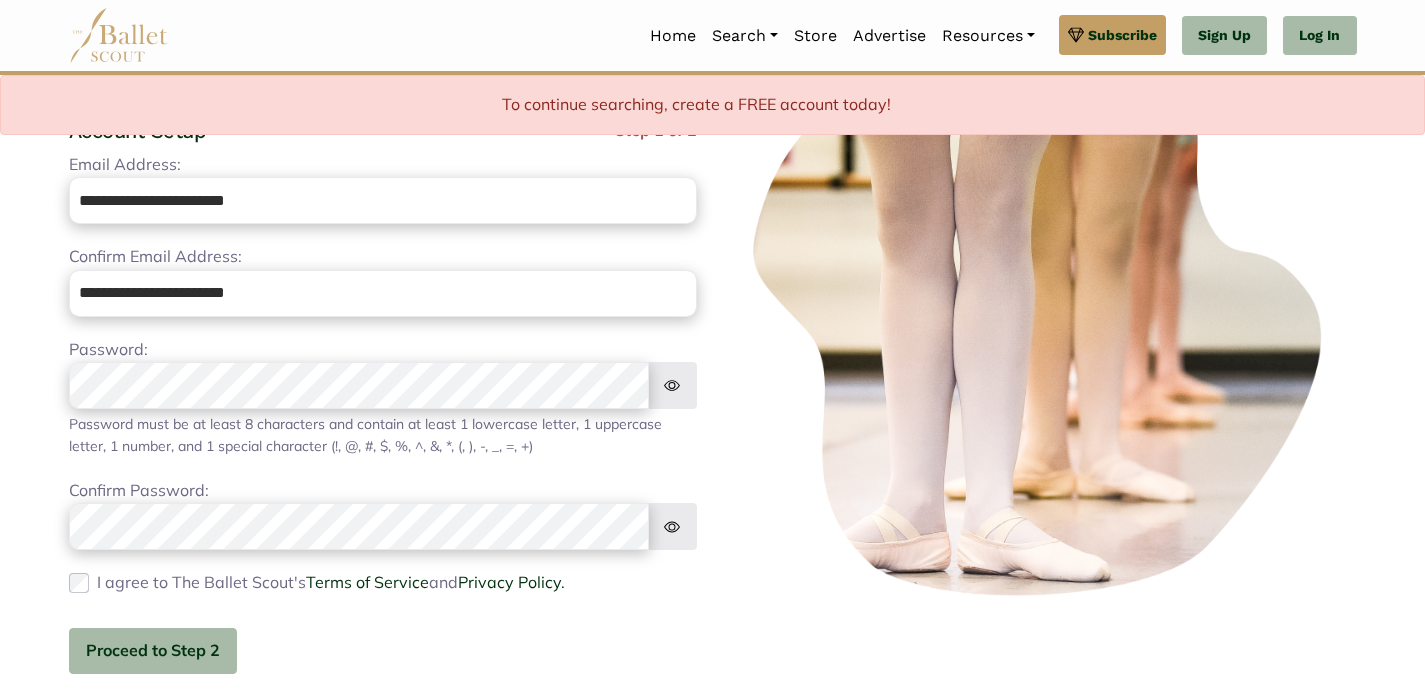 scroll, scrollTop: 179, scrollLeft: 1, axis: both 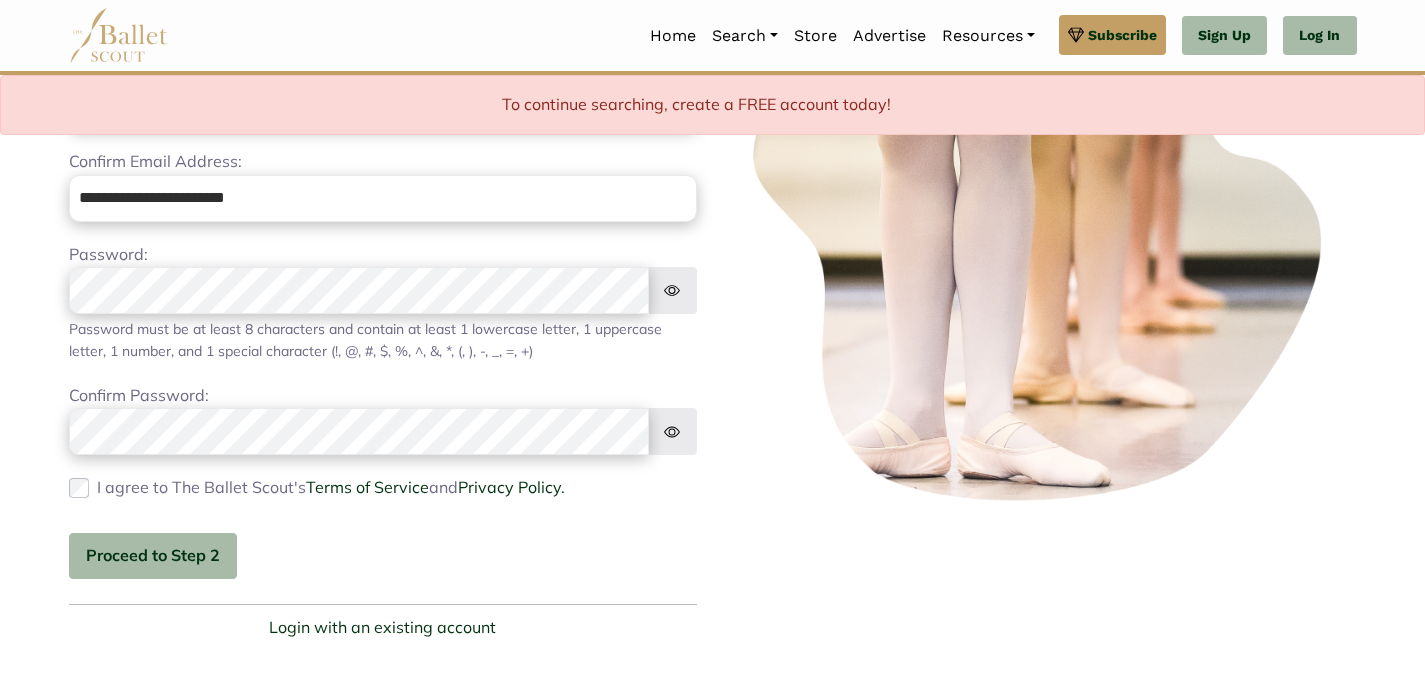 click at bounding box center (672, 290) 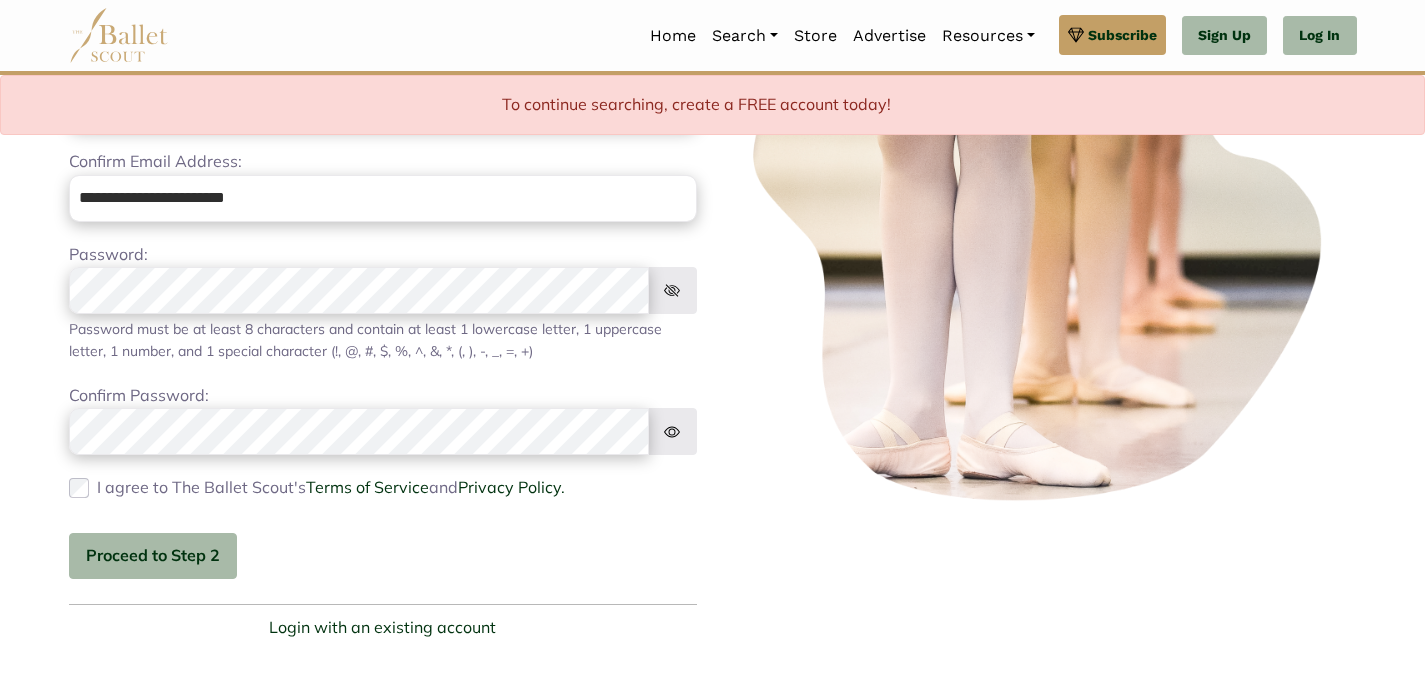click at bounding box center [672, 290] 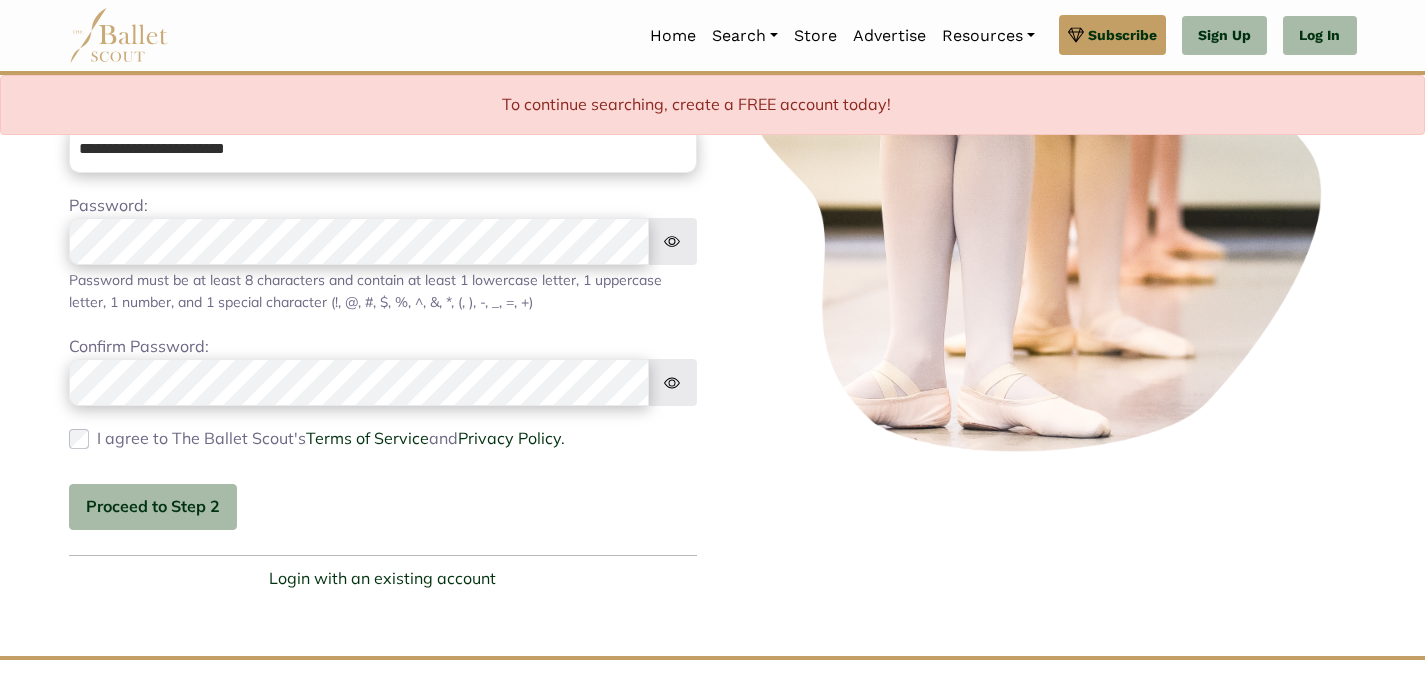 scroll, scrollTop: 328, scrollLeft: 4, axis: both 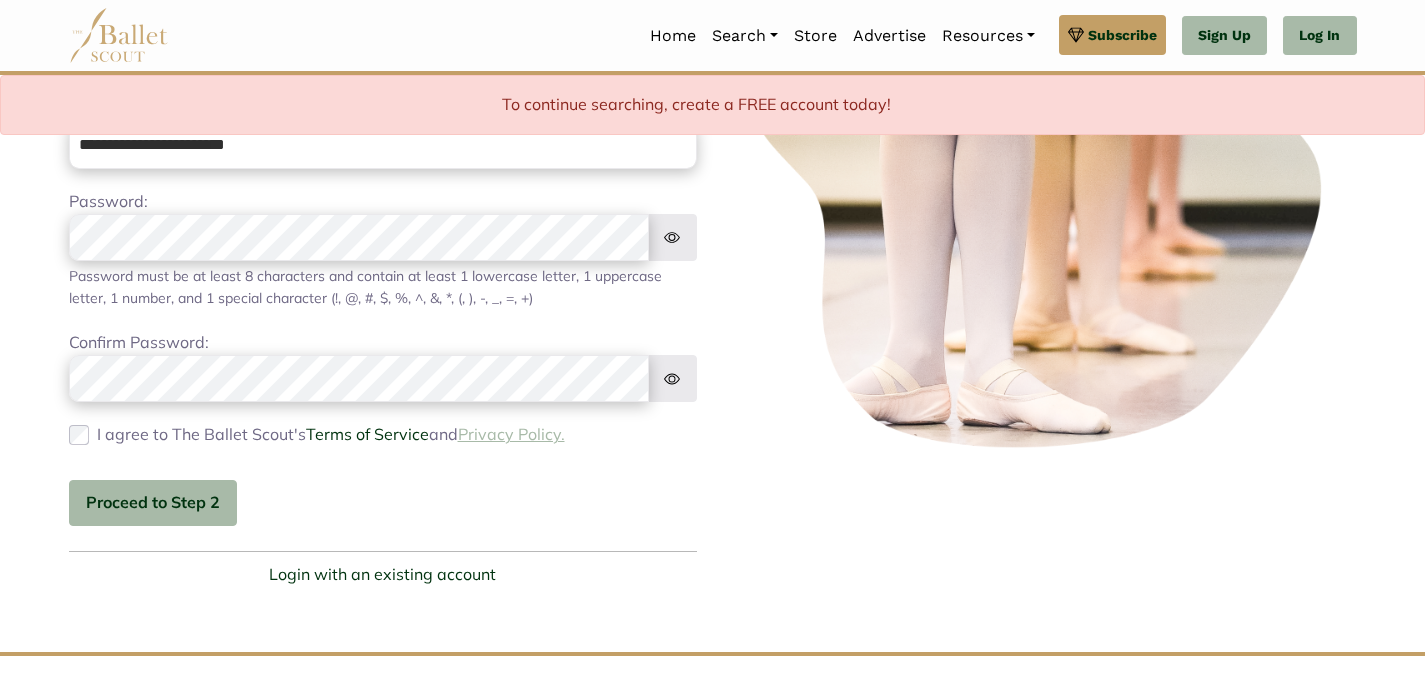 click on "Privacy Policy." at bounding box center [511, 434] 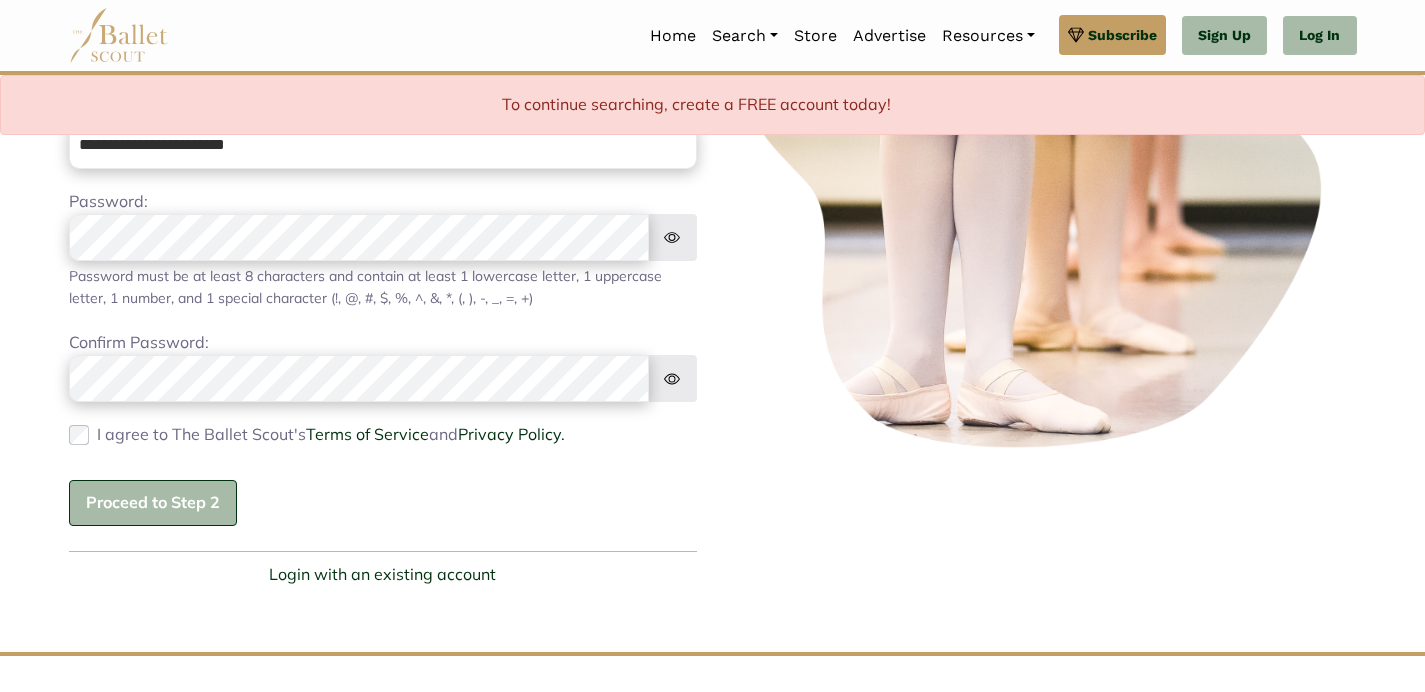 click on "Proceed to Step 2" at bounding box center [153, 503] 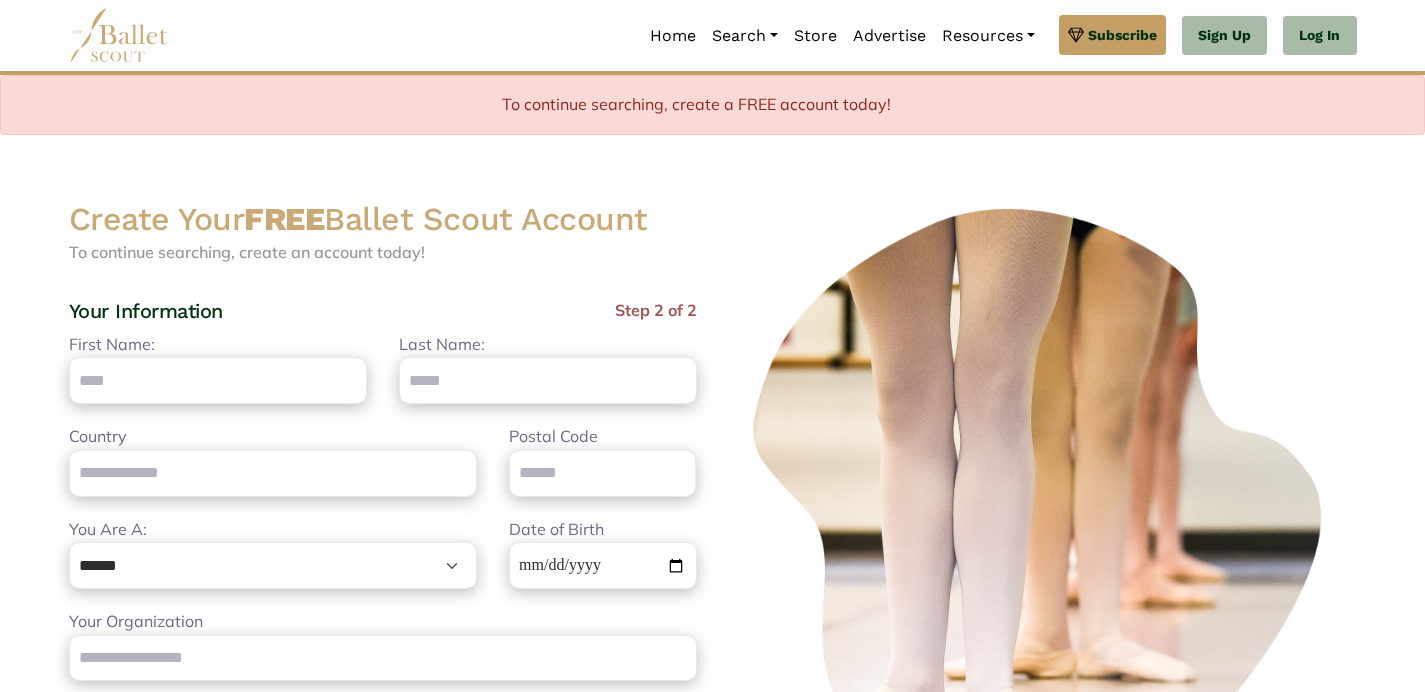 scroll, scrollTop: 0, scrollLeft: 4, axis: horizontal 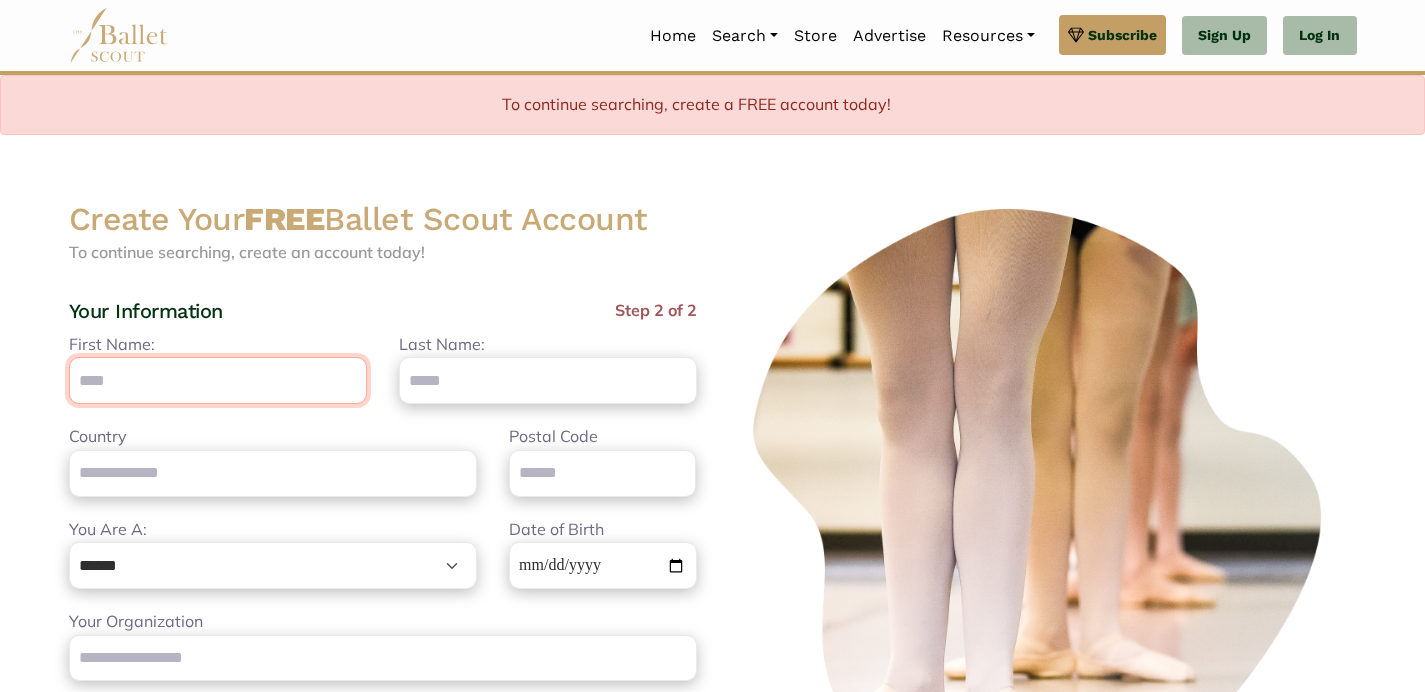 click on "First Name:" at bounding box center [218, 380] 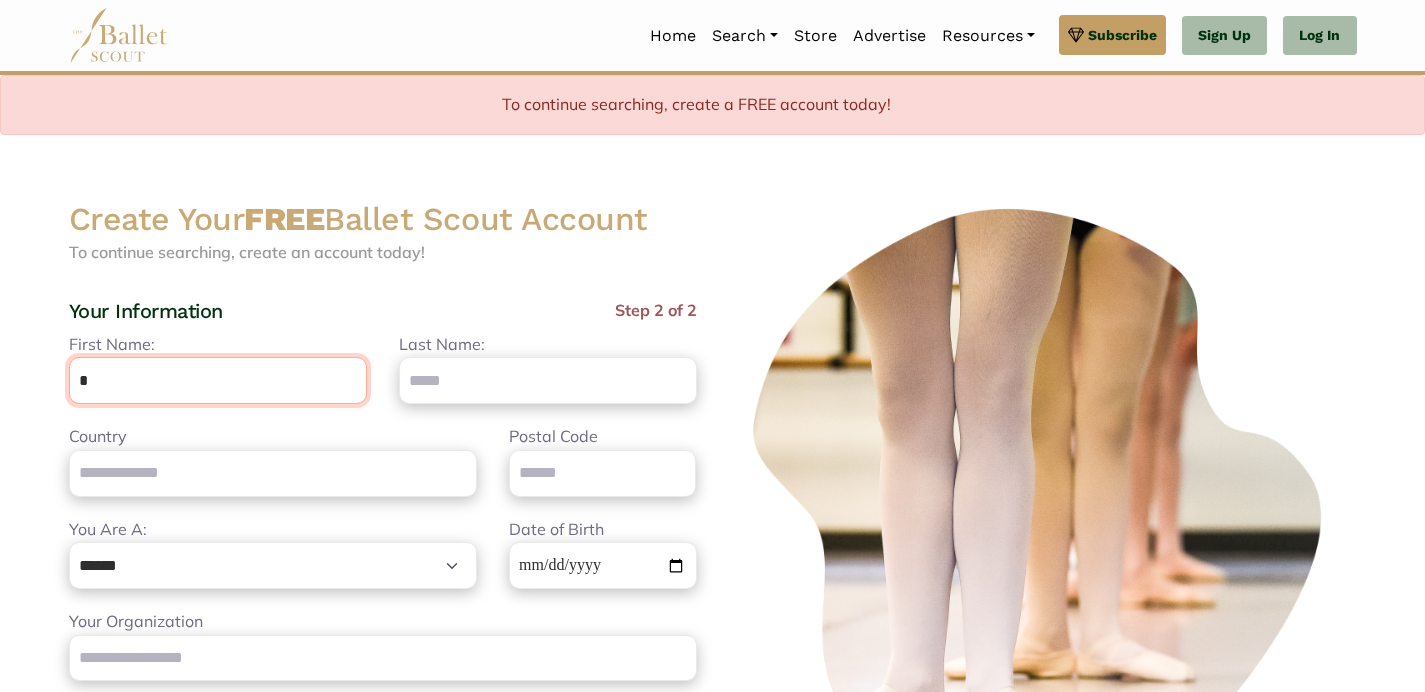 type on "*" 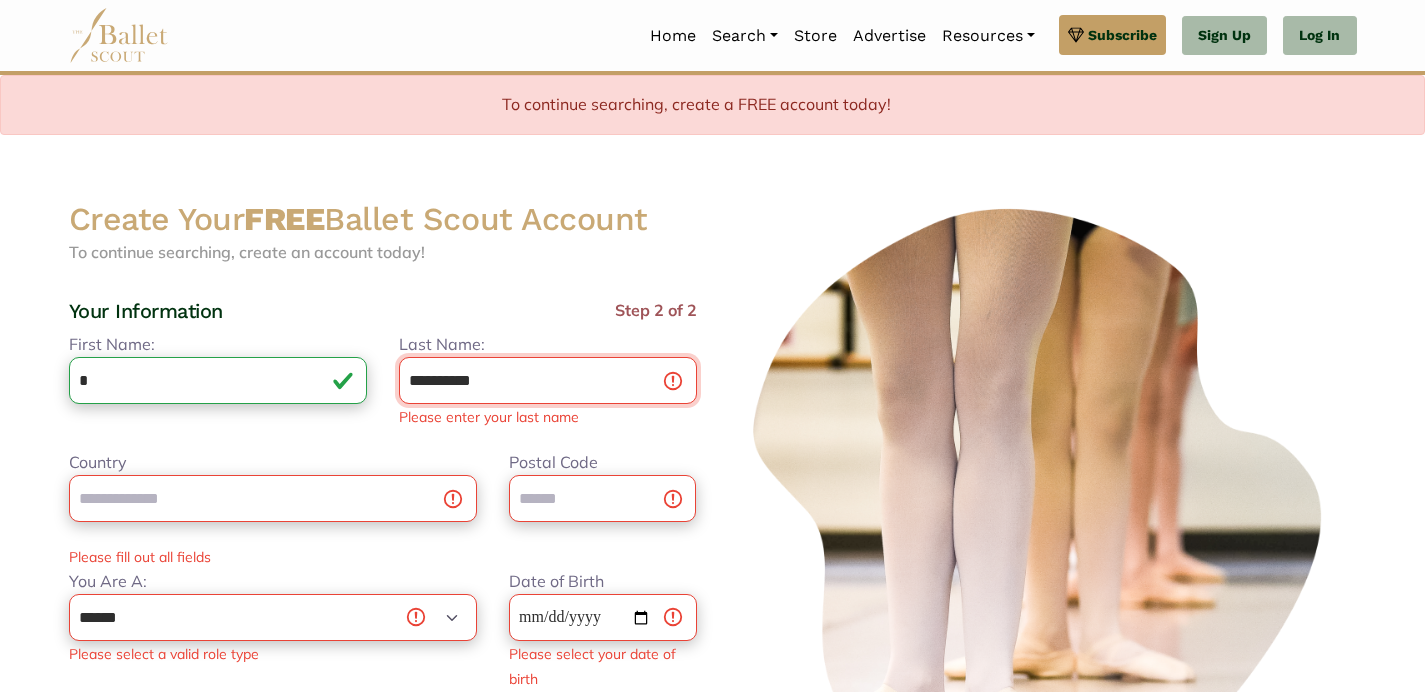 type on "**********" 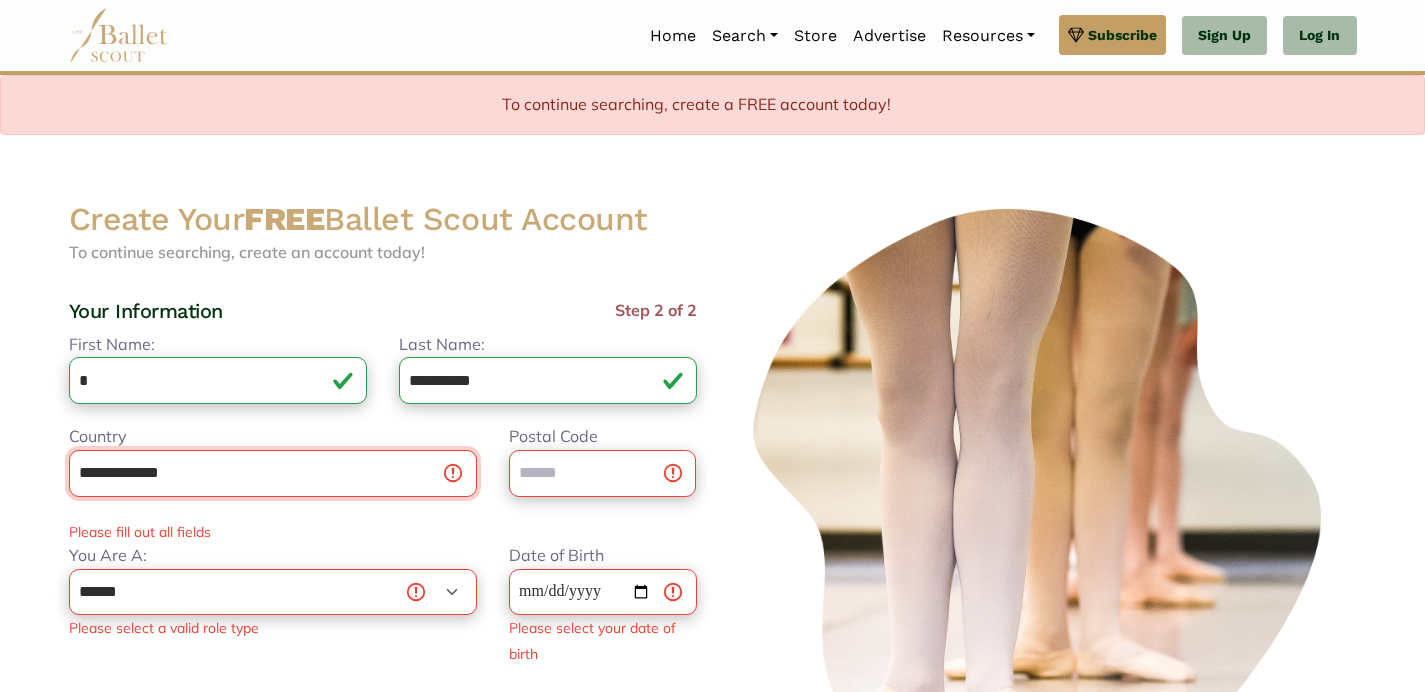 type on "**********" 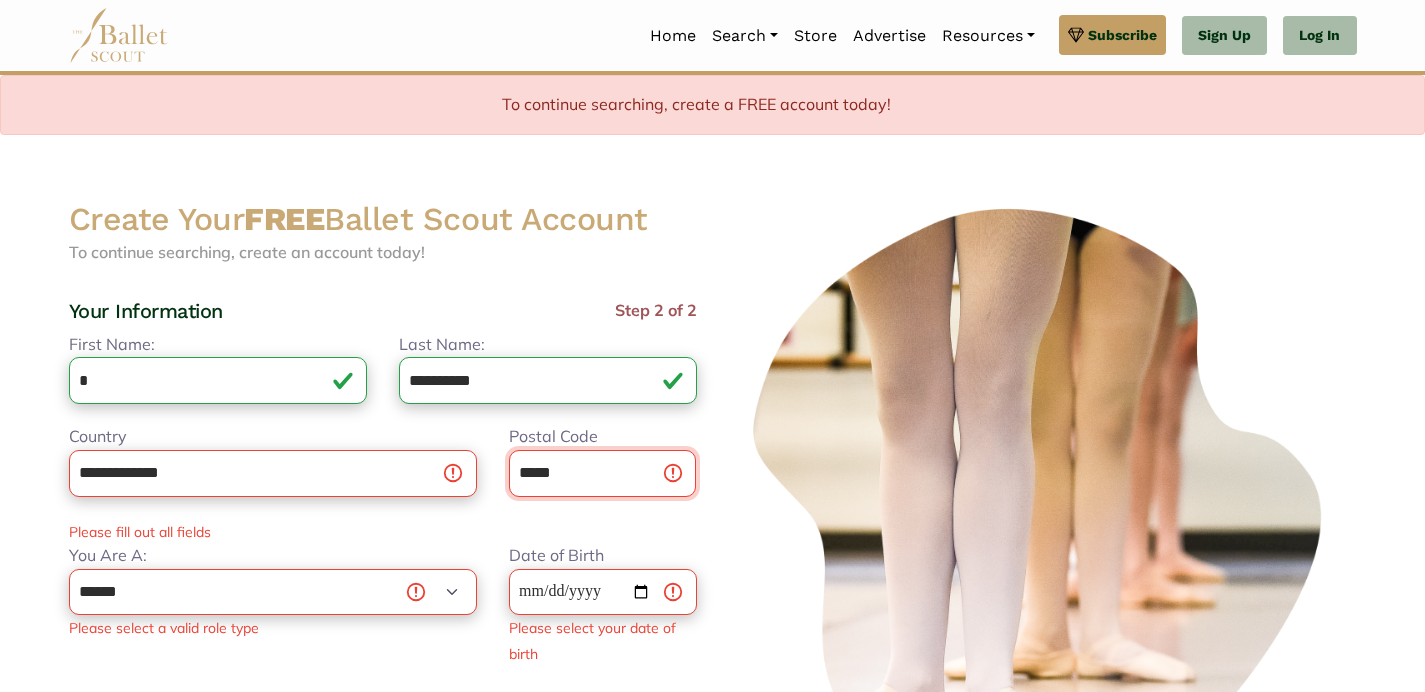 type on "*****" 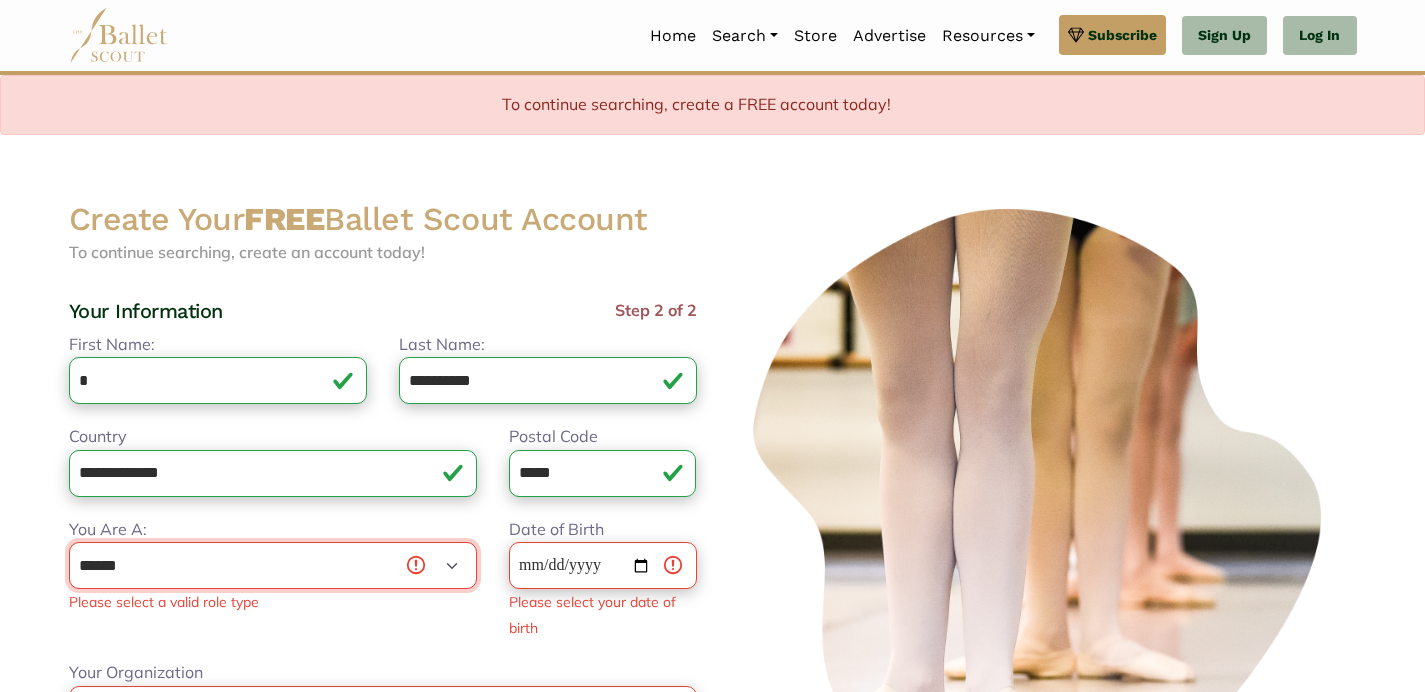 select on "***" 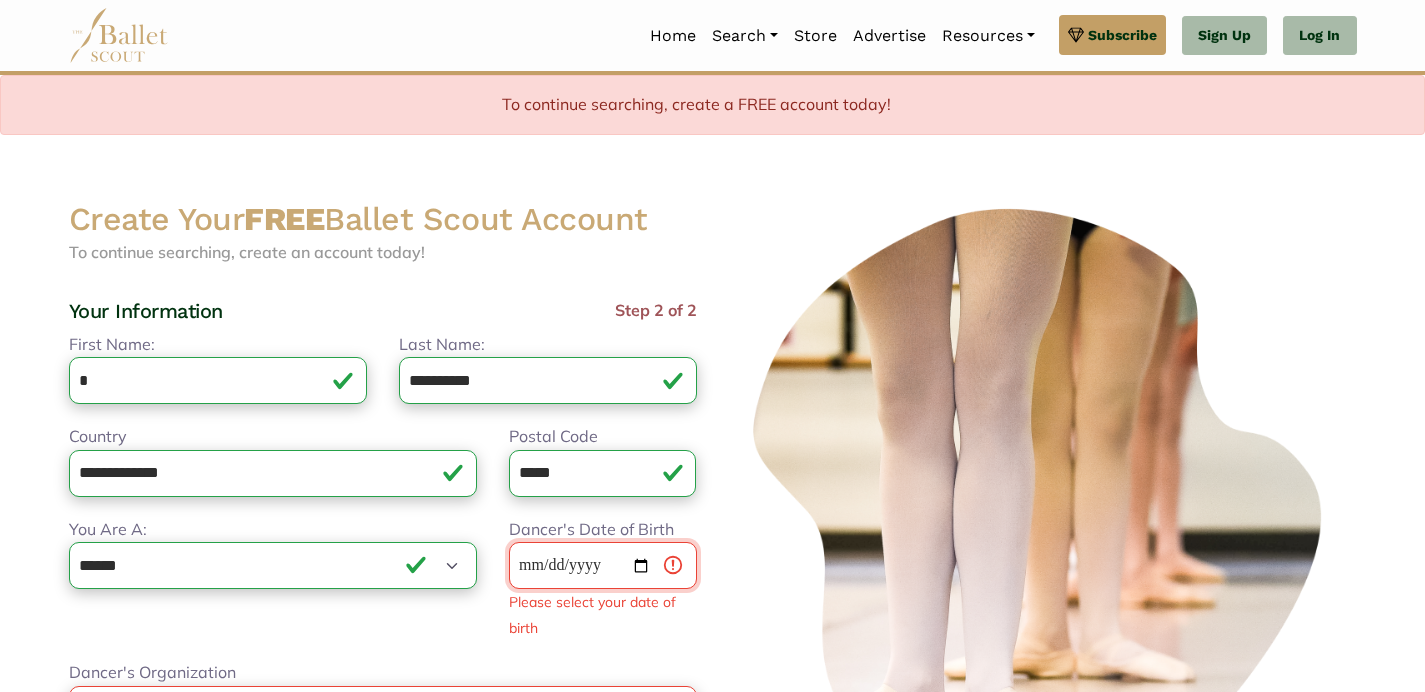 click on "Dancer's Date of Birth" at bounding box center [603, 565] 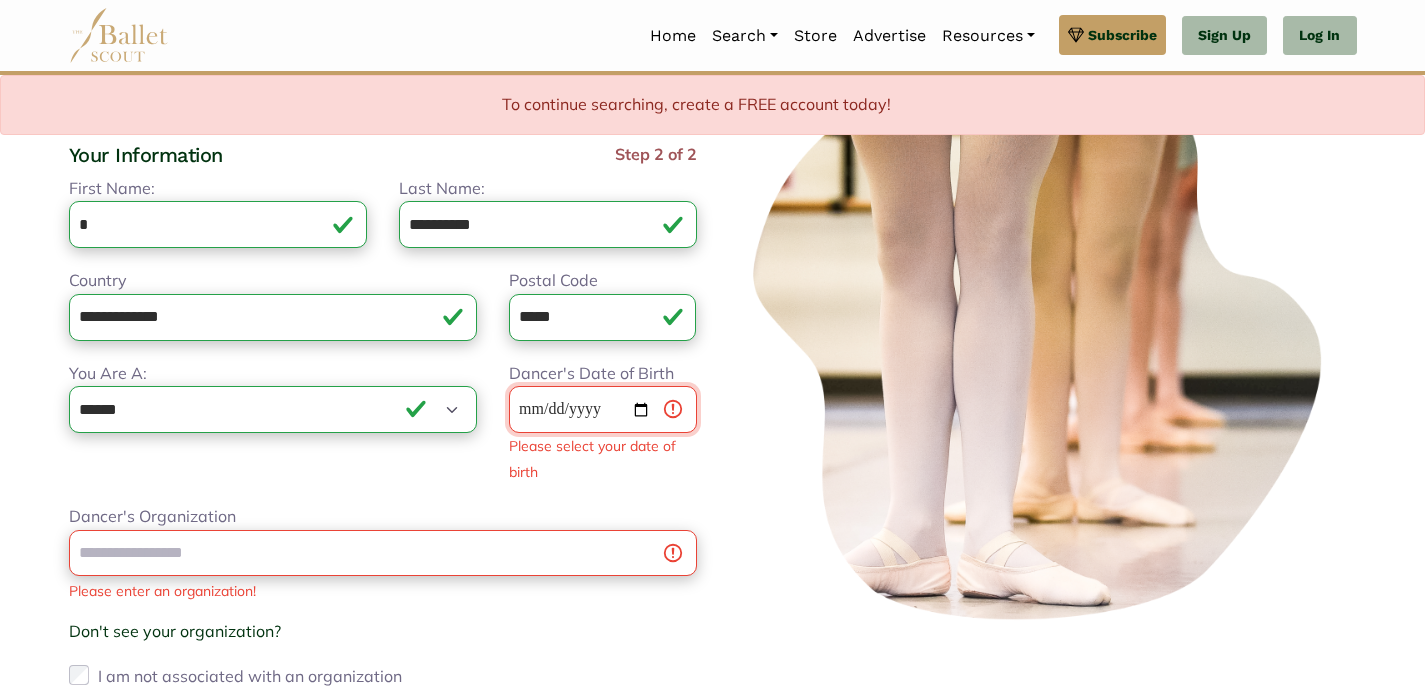 scroll, scrollTop: 158, scrollLeft: 12, axis: both 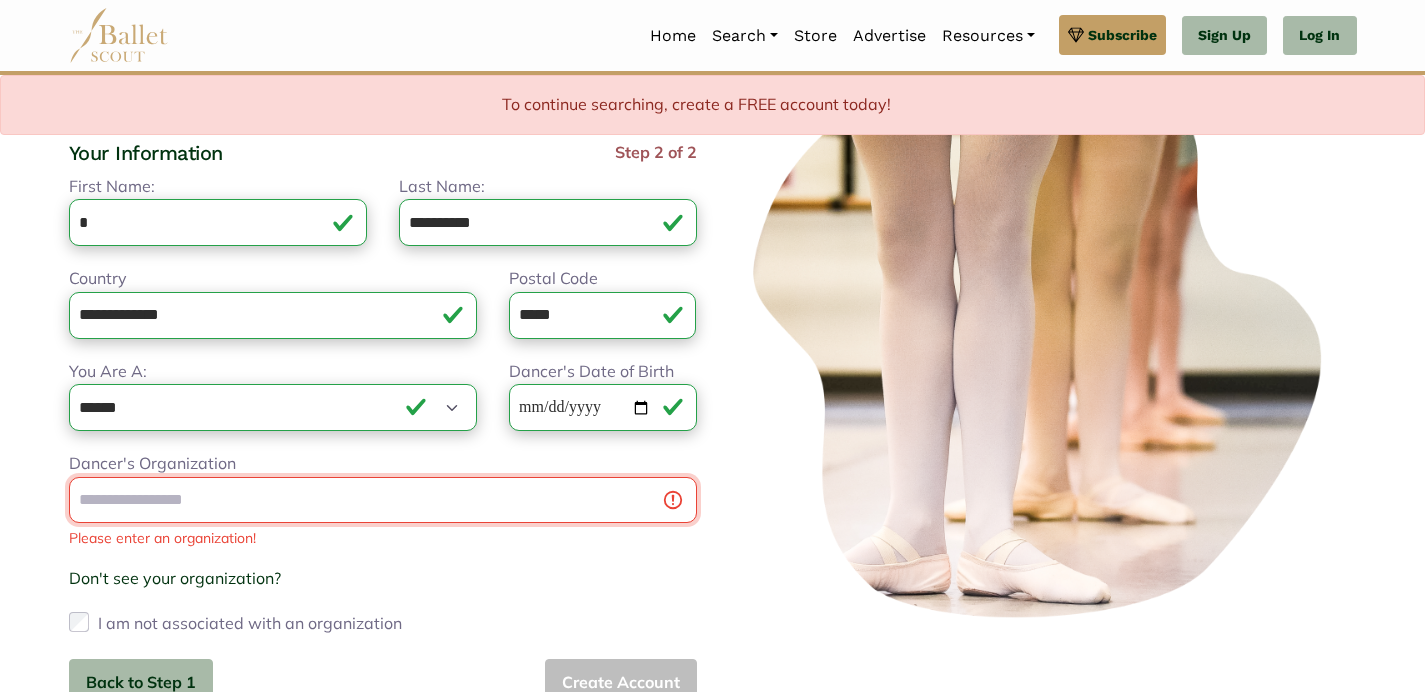 click on "Dancer's Organization" at bounding box center [383, 500] 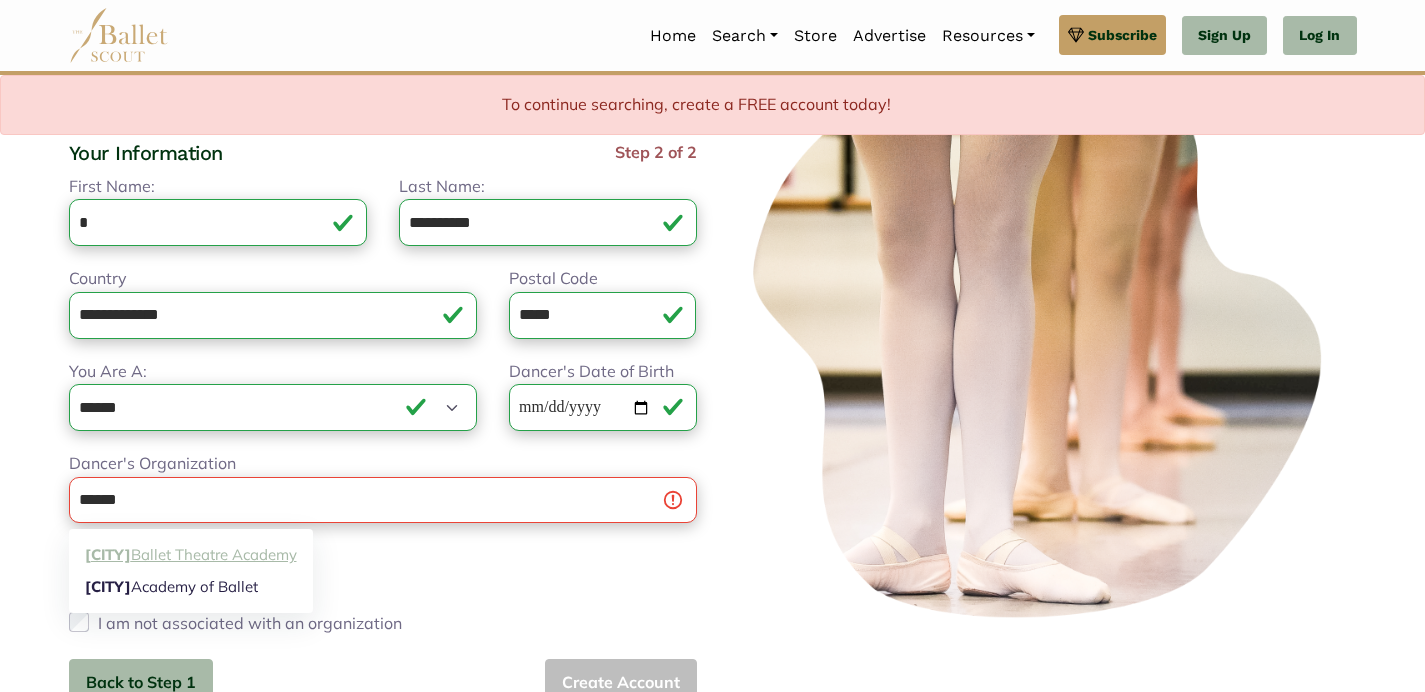 click on "Denver  Ballet Theatre Academy" at bounding box center [191, 555] 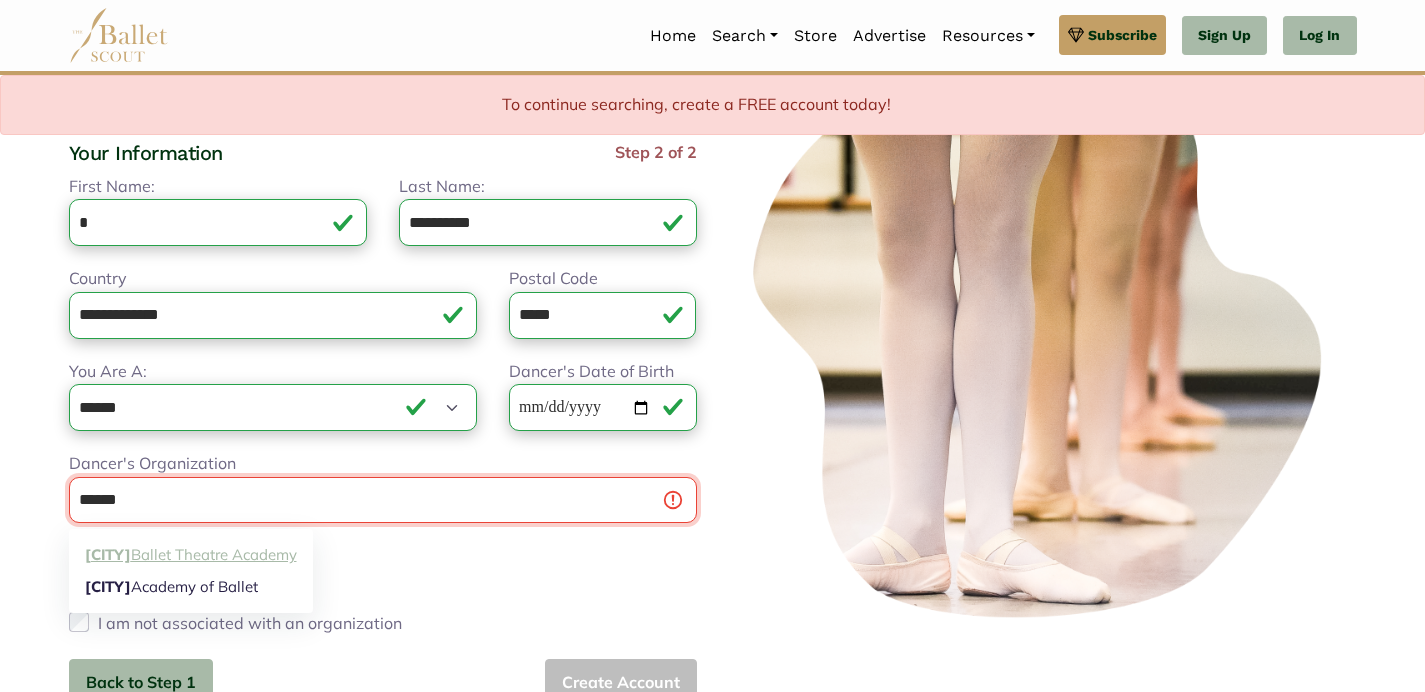 type on "**********" 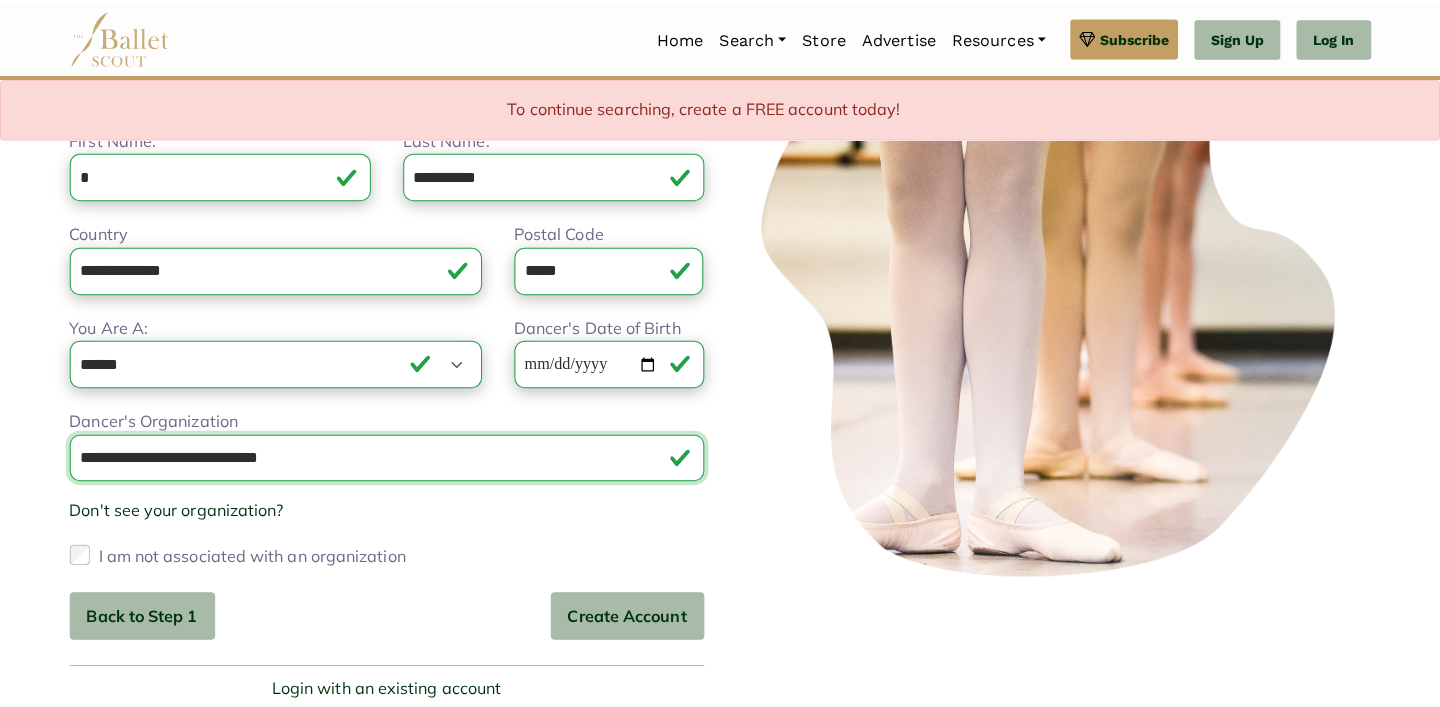 scroll, scrollTop: 210, scrollLeft: 12, axis: both 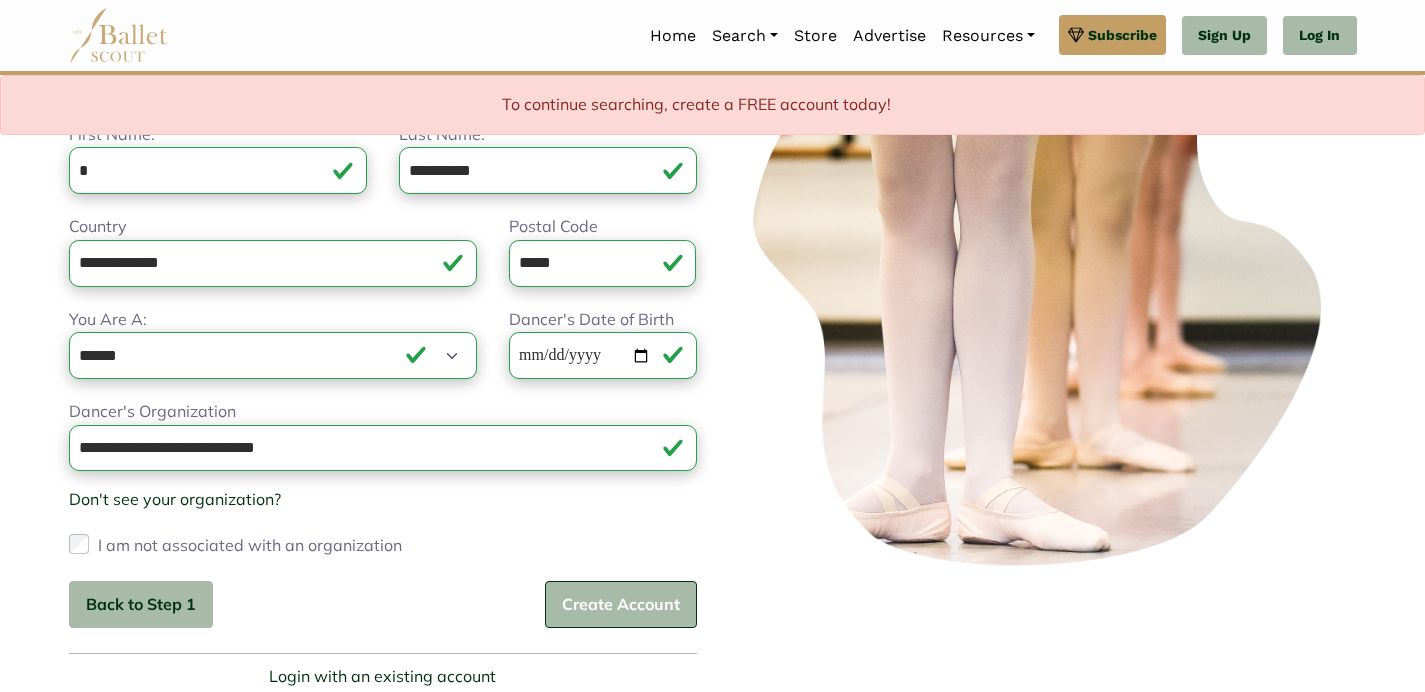 click on "Create Account" at bounding box center (621, 604) 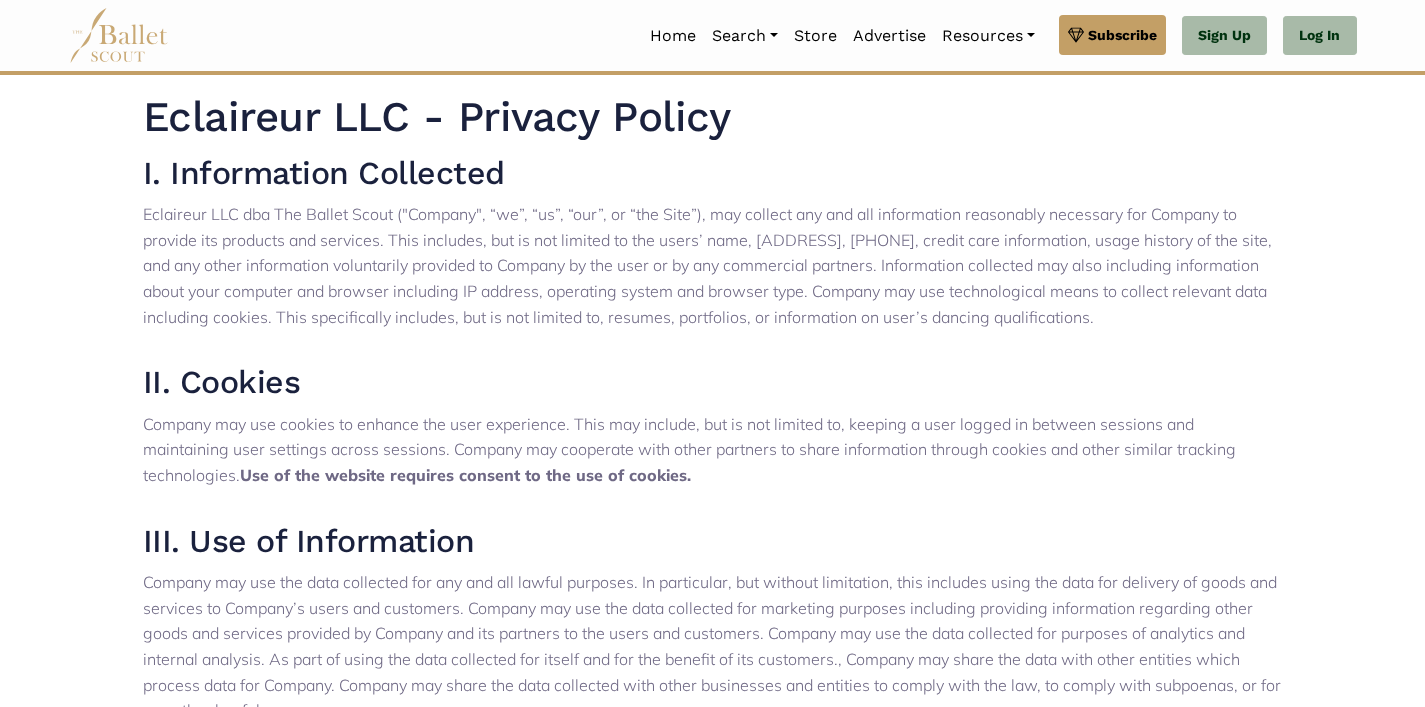 scroll, scrollTop: 0, scrollLeft: 0, axis: both 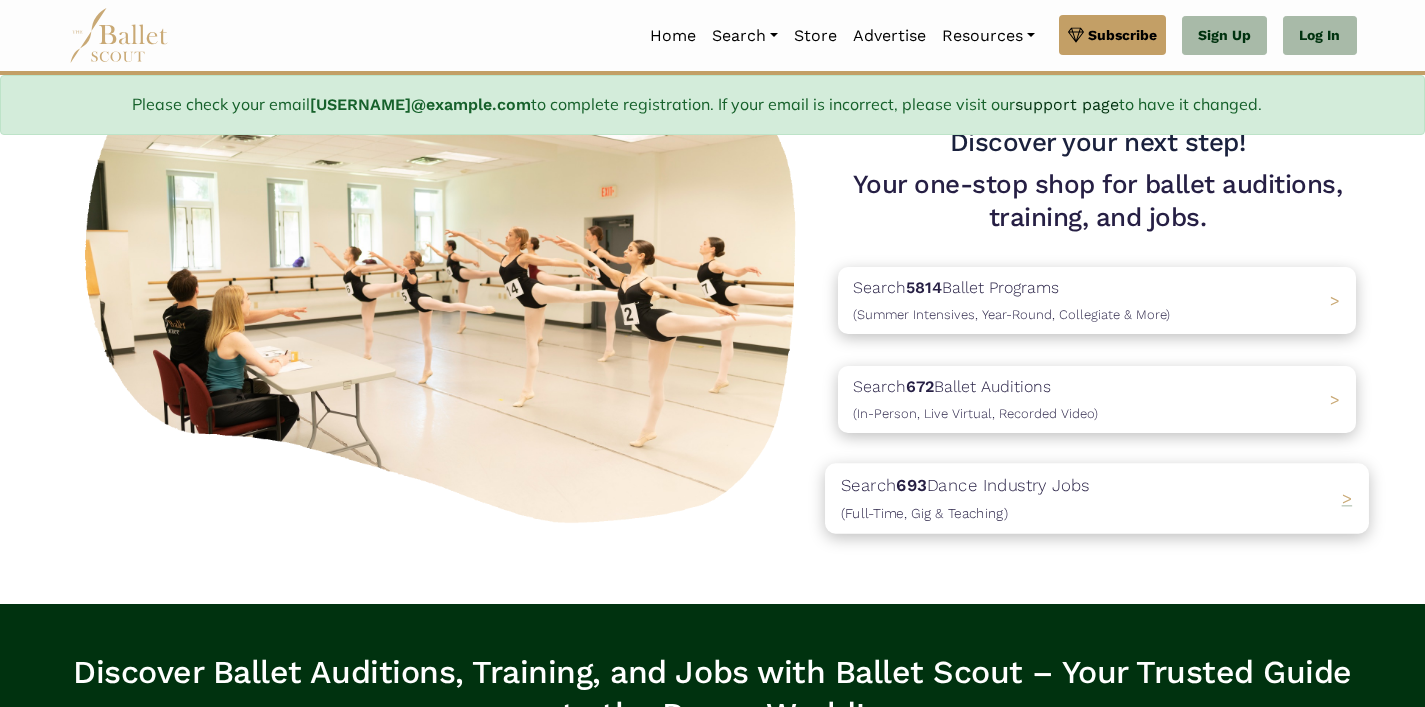 click on "693" at bounding box center (912, 485) 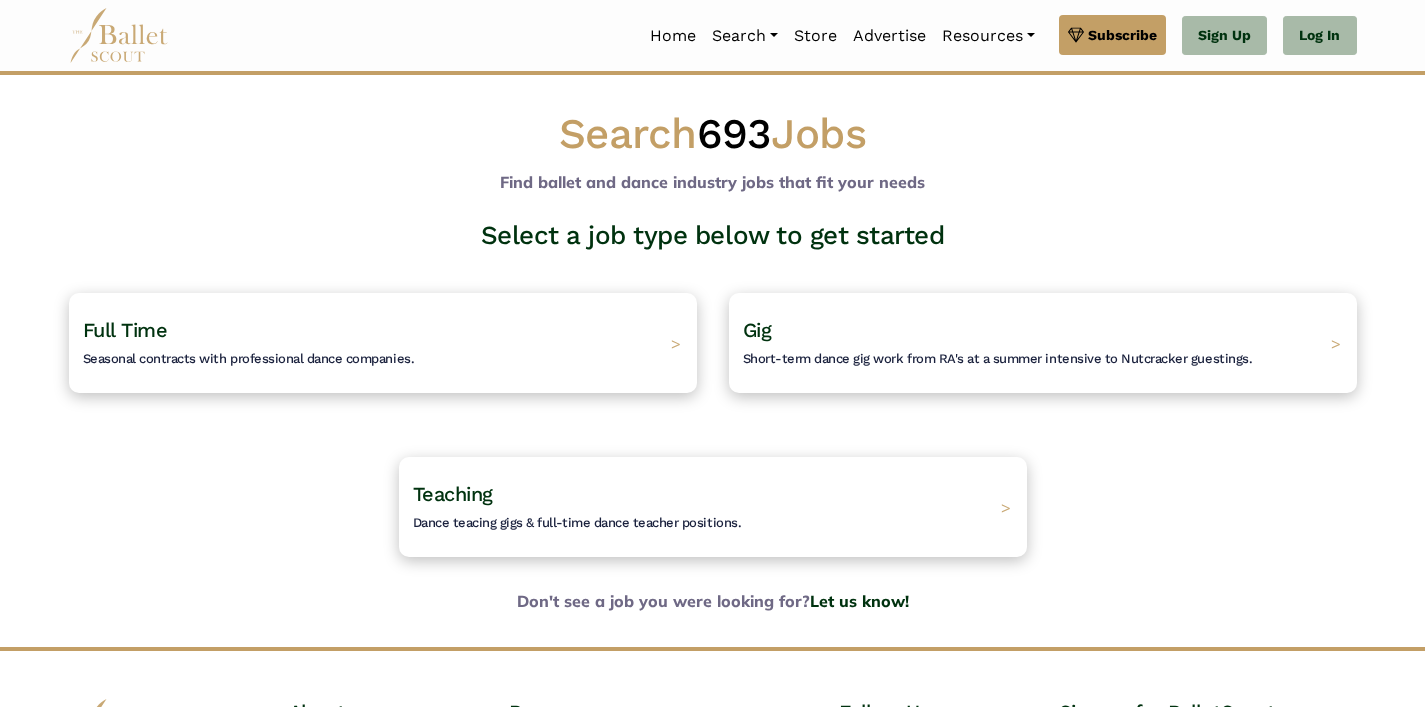 scroll, scrollTop: 0, scrollLeft: 0, axis: both 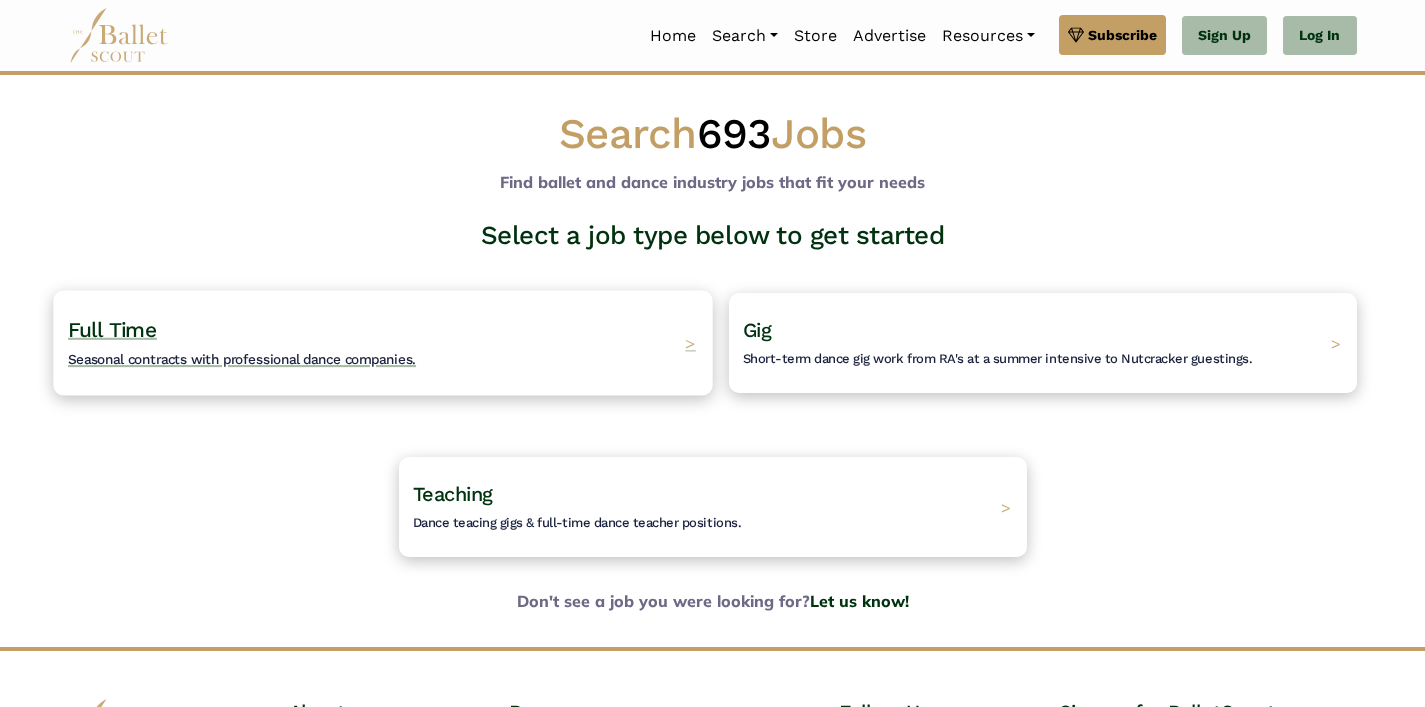 click on "Full Time" at bounding box center (112, 329) 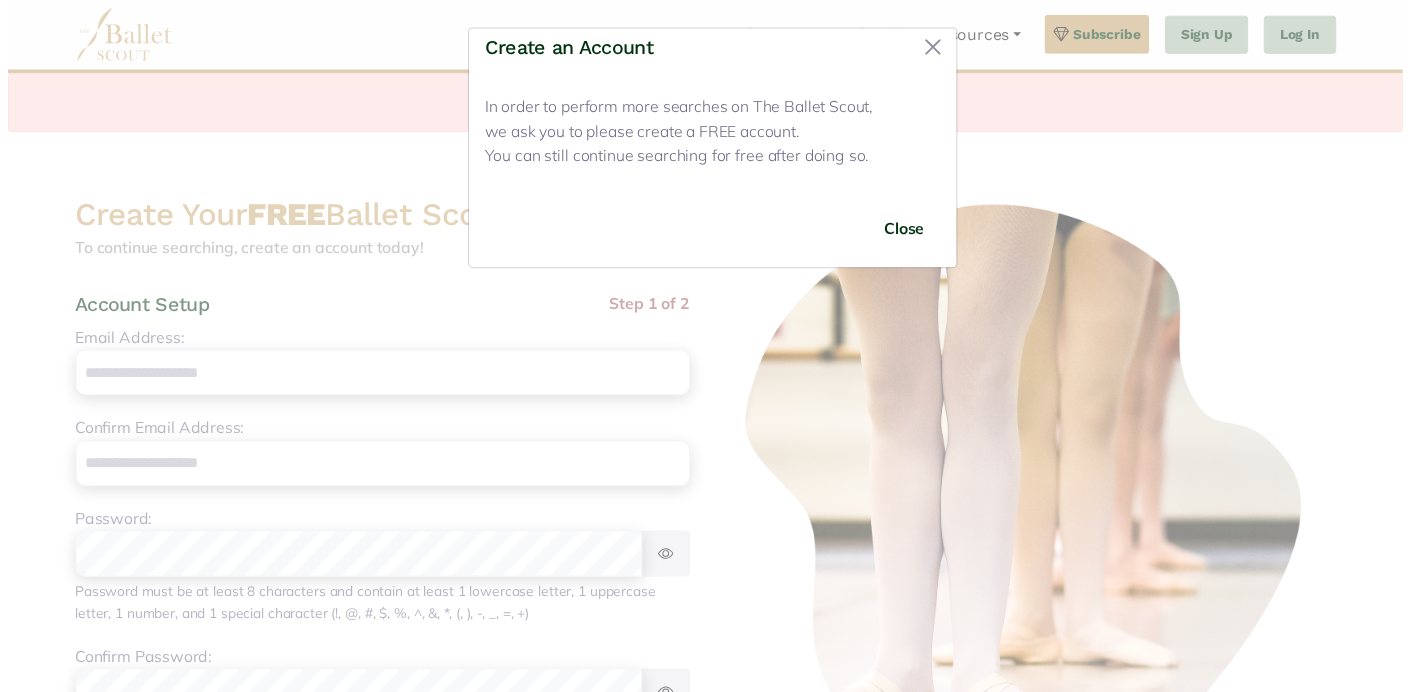 scroll, scrollTop: 0, scrollLeft: 0, axis: both 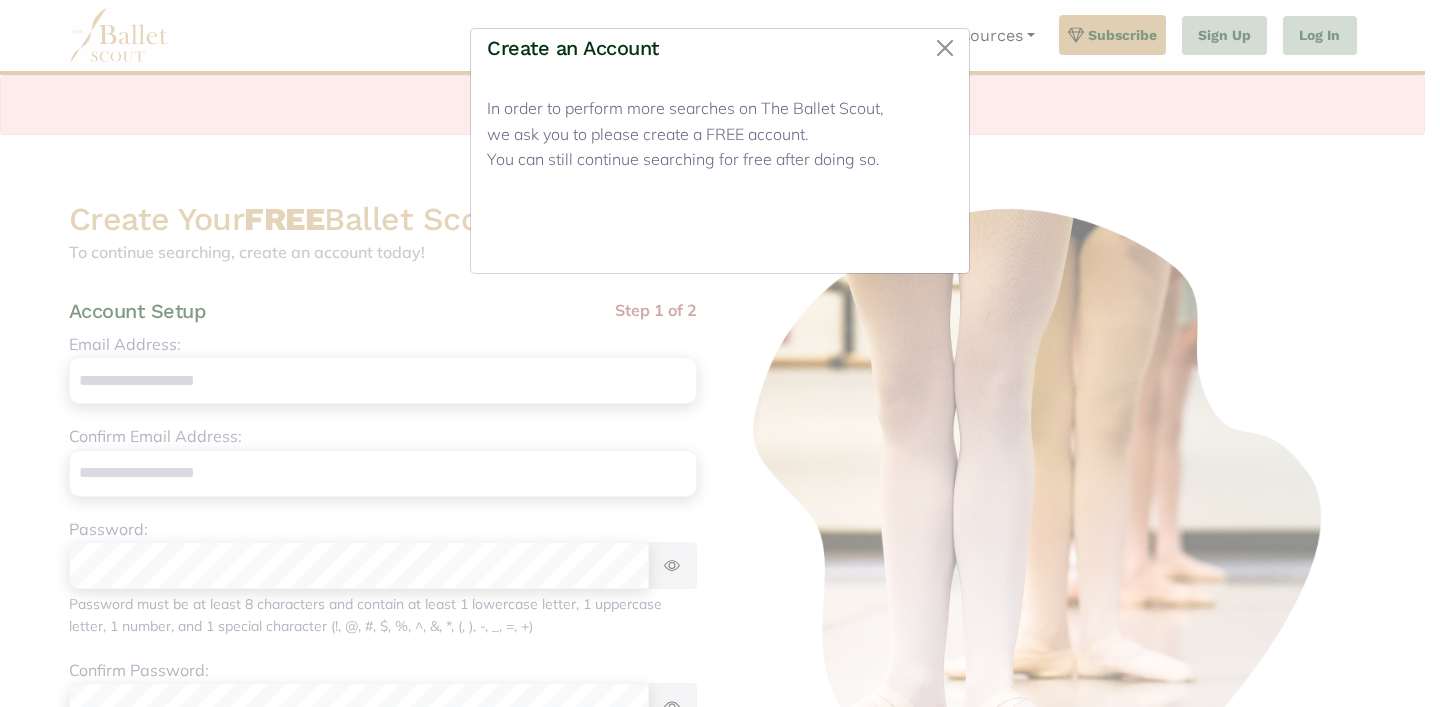click on "Close" at bounding box center (915, 233) 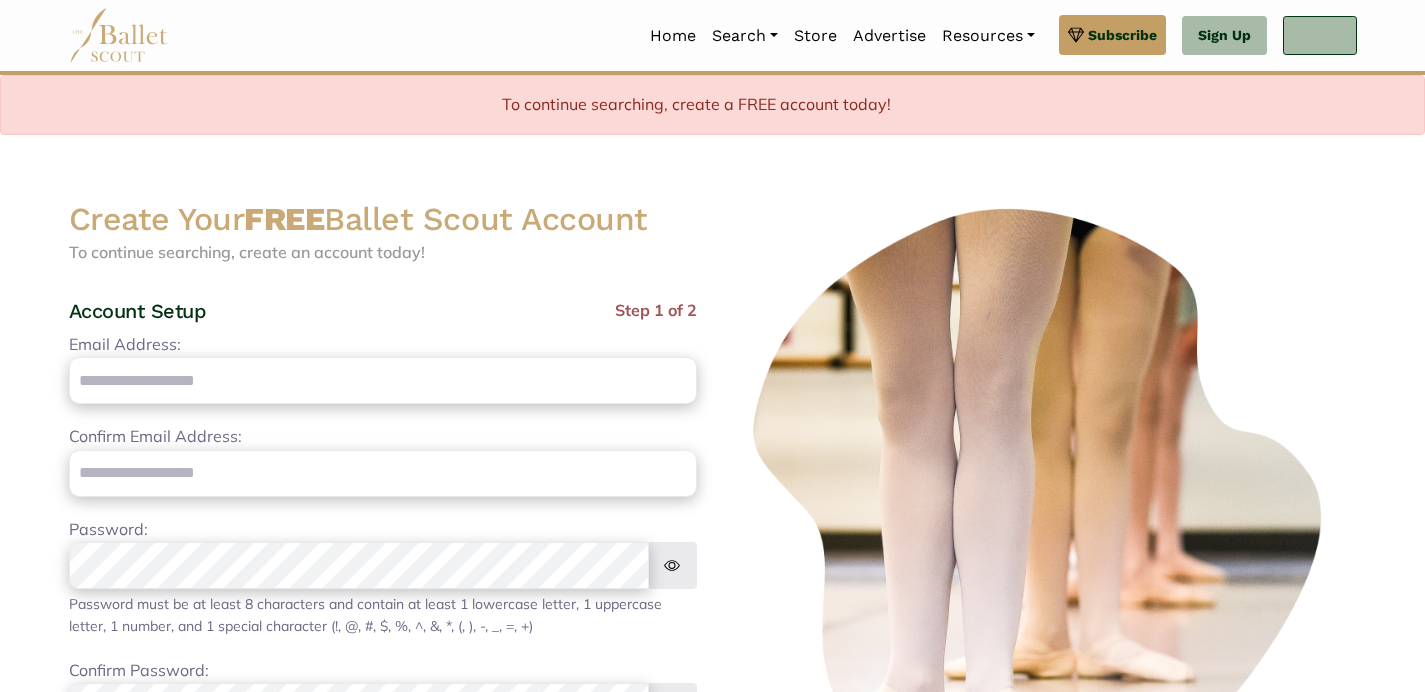 click on "Log In" at bounding box center [1319, 36] 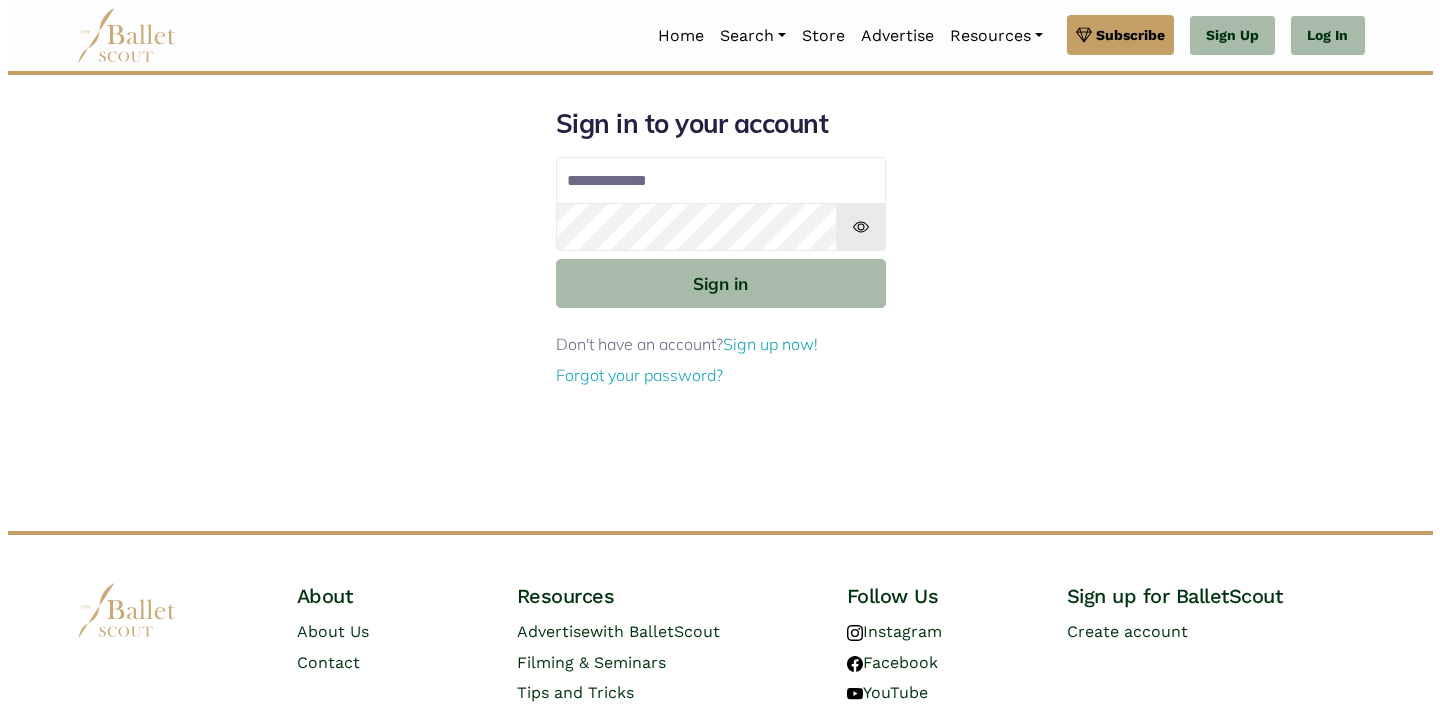 scroll, scrollTop: 0, scrollLeft: 0, axis: both 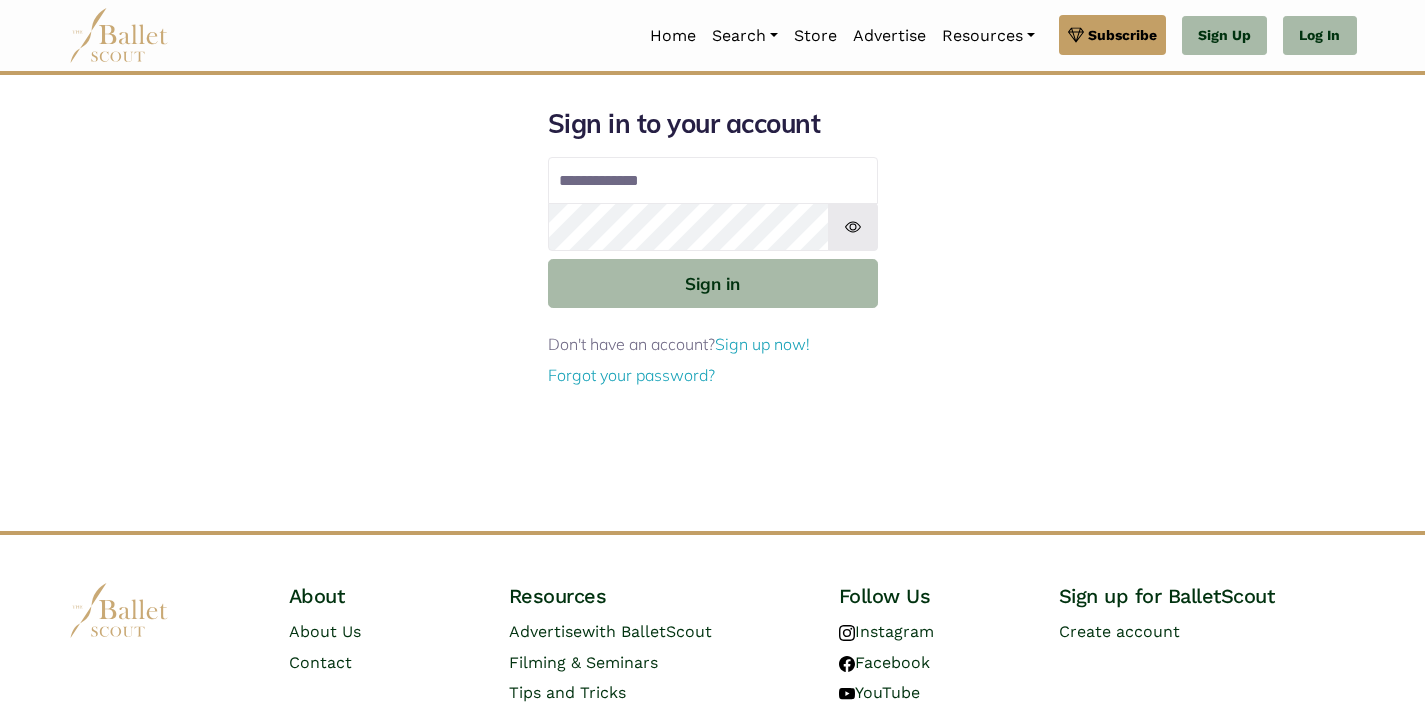 type on "**********" 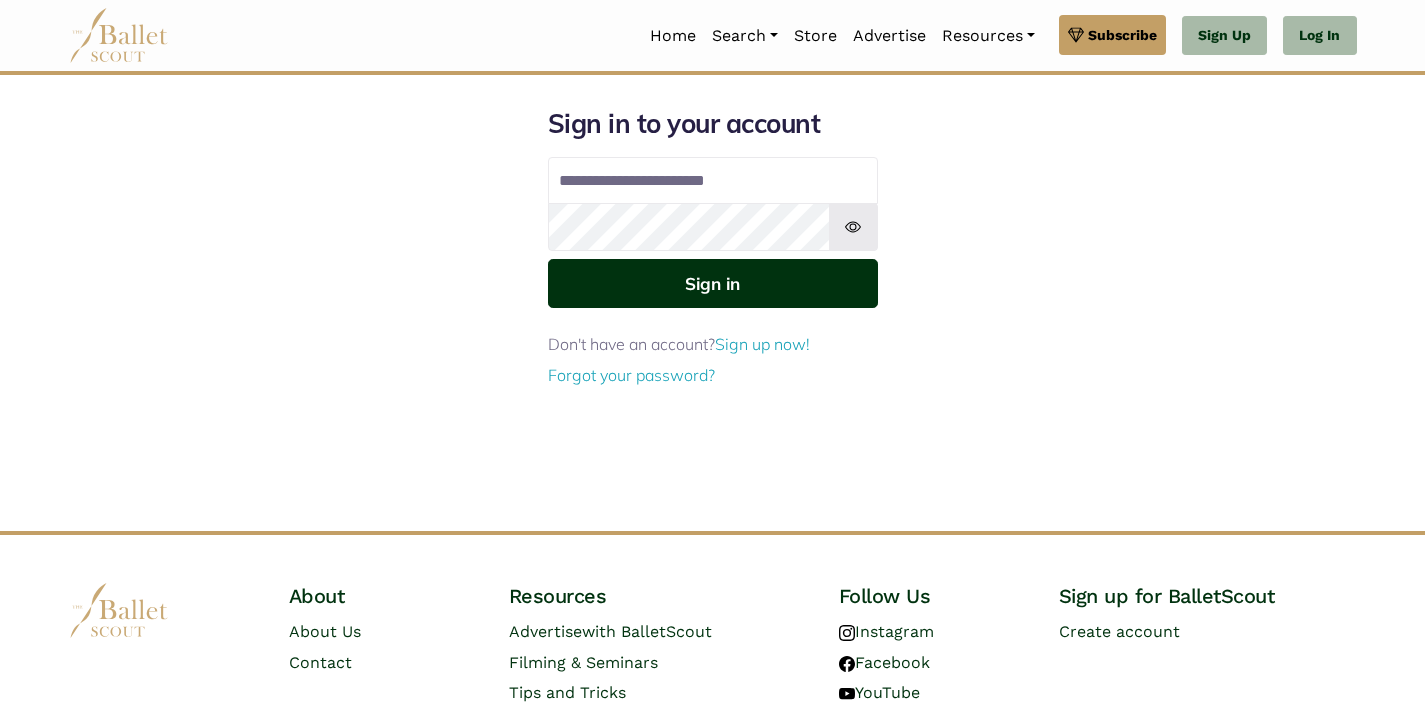 click on "Sign in" at bounding box center (713, 283) 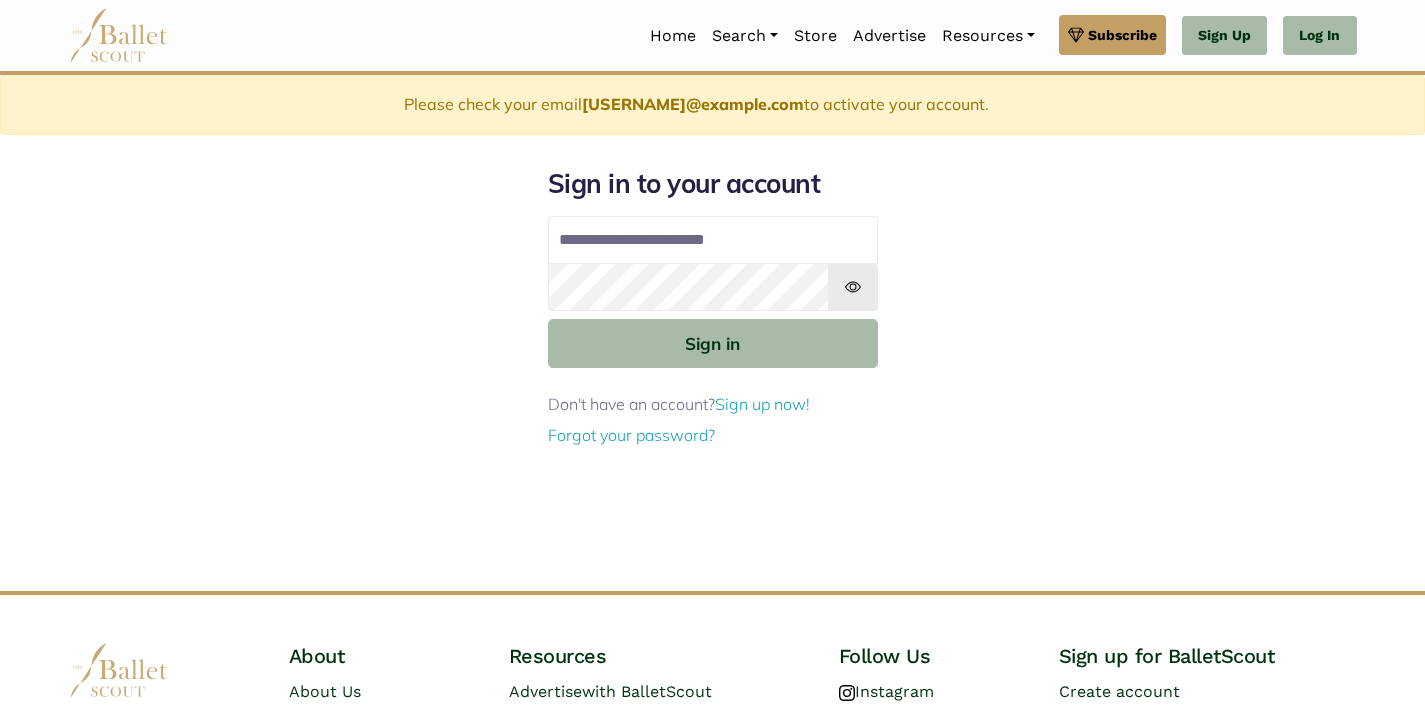scroll, scrollTop: 0, scrollLeft: 0, axis: both 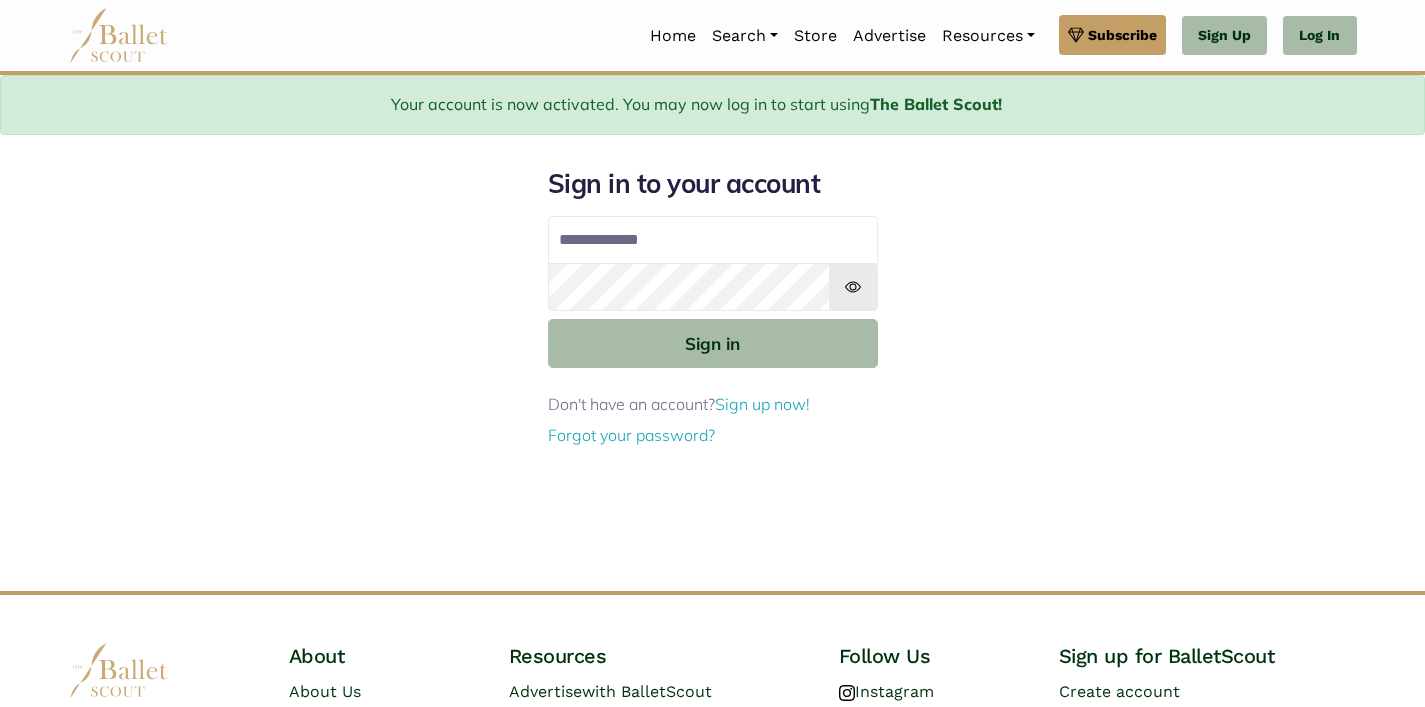click at bounding box center [69, 453] 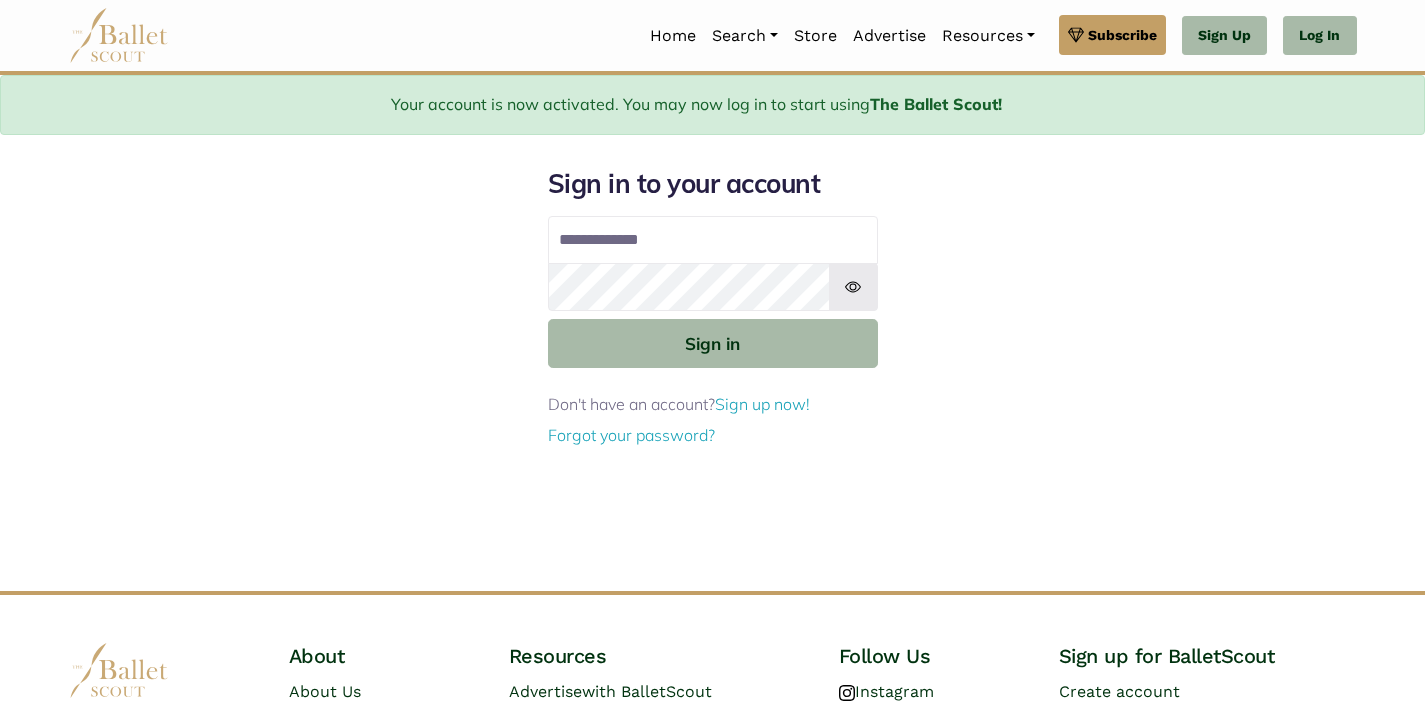 type on "**********" 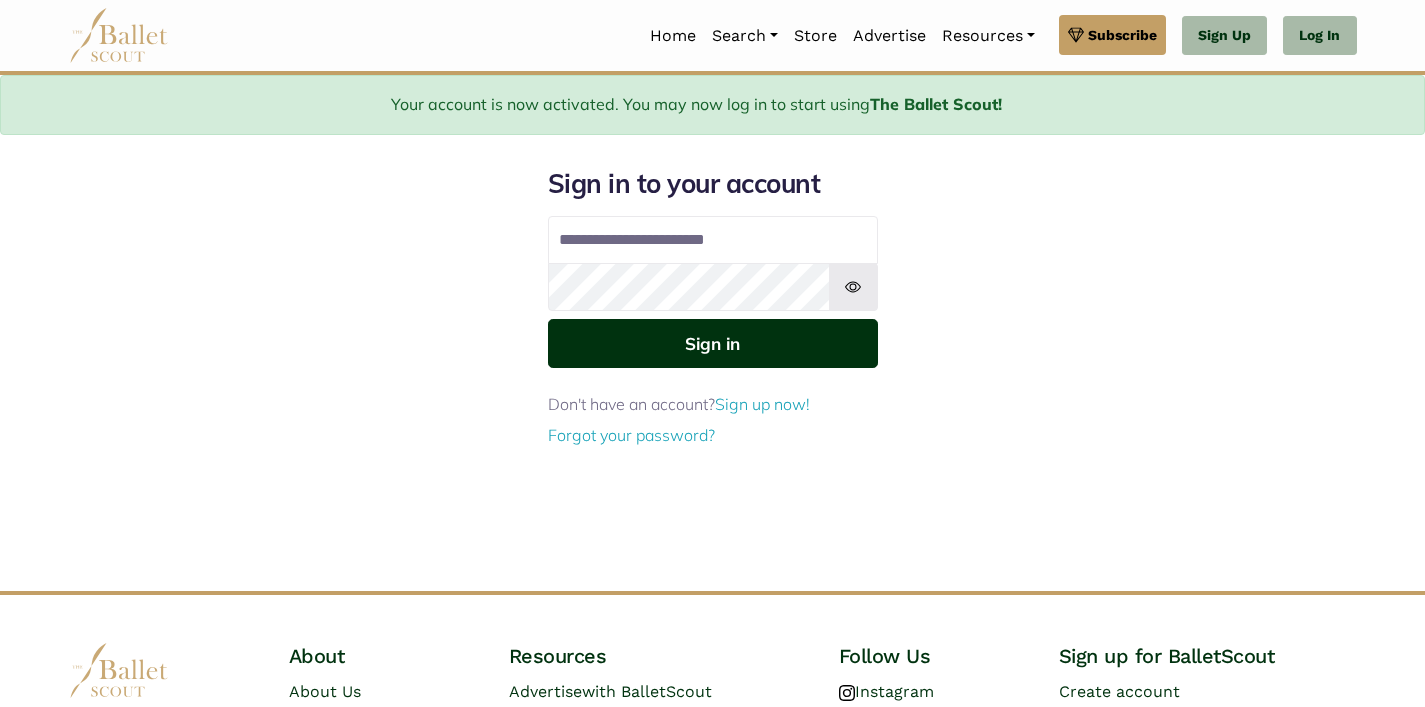 click on "Sign in" at bounding box center (713, 343) 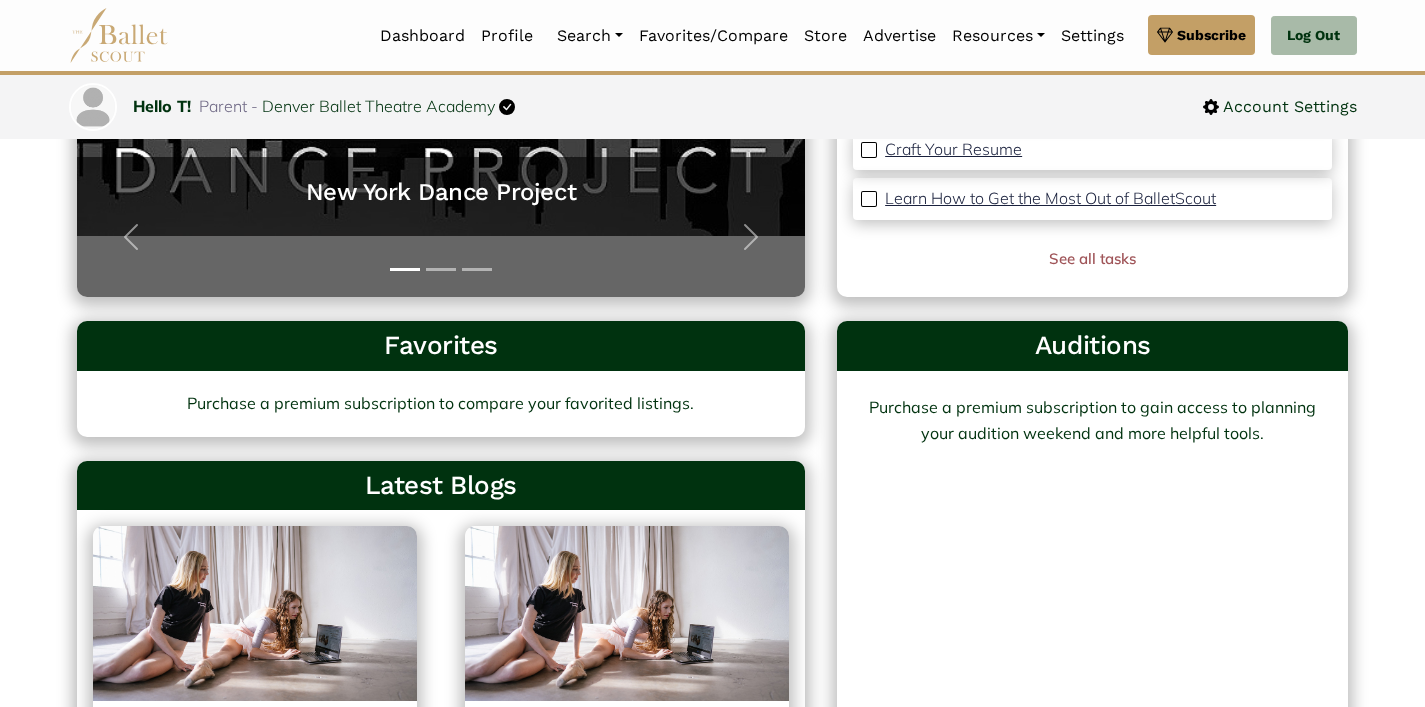 scroll, scrollTop: 418, scrollLeft: 0, axis: vertical 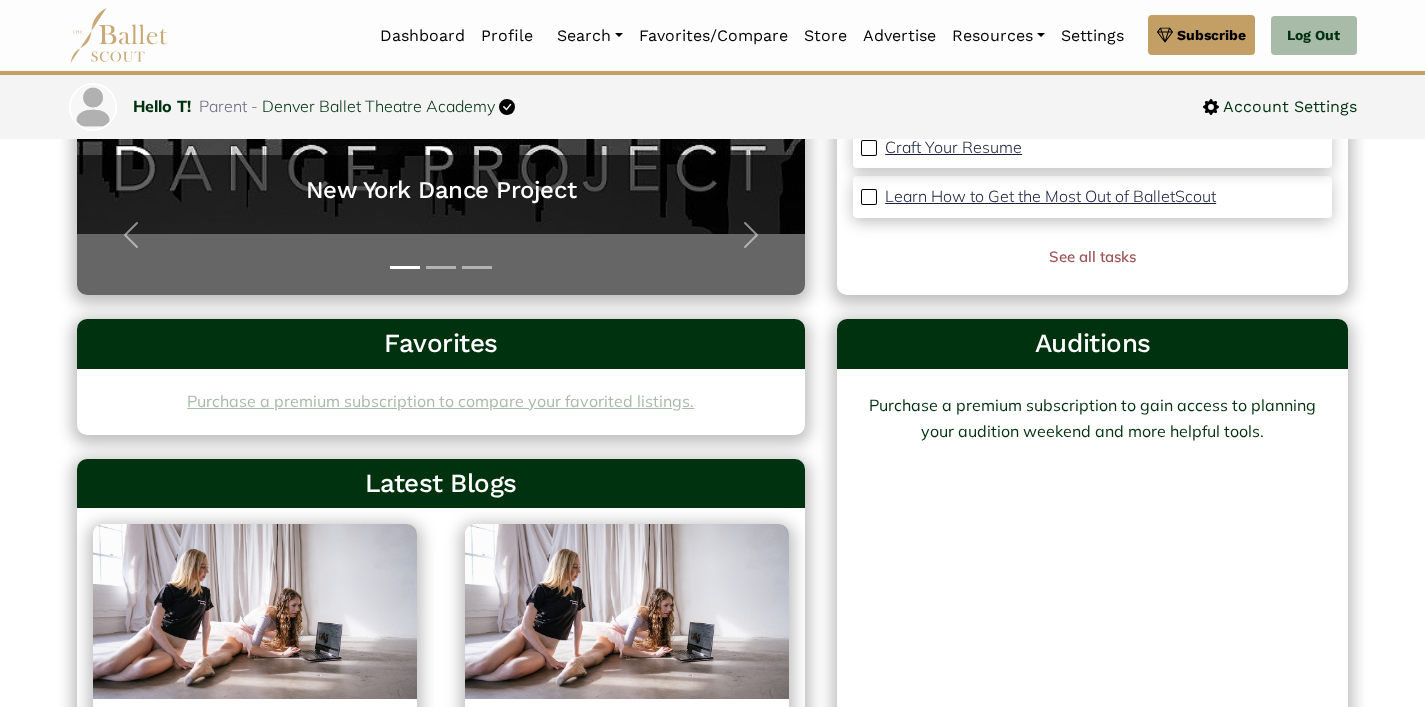 click on "Purchase a premium
subscription to compare your favorited listings." at bounding box center [441, 402] 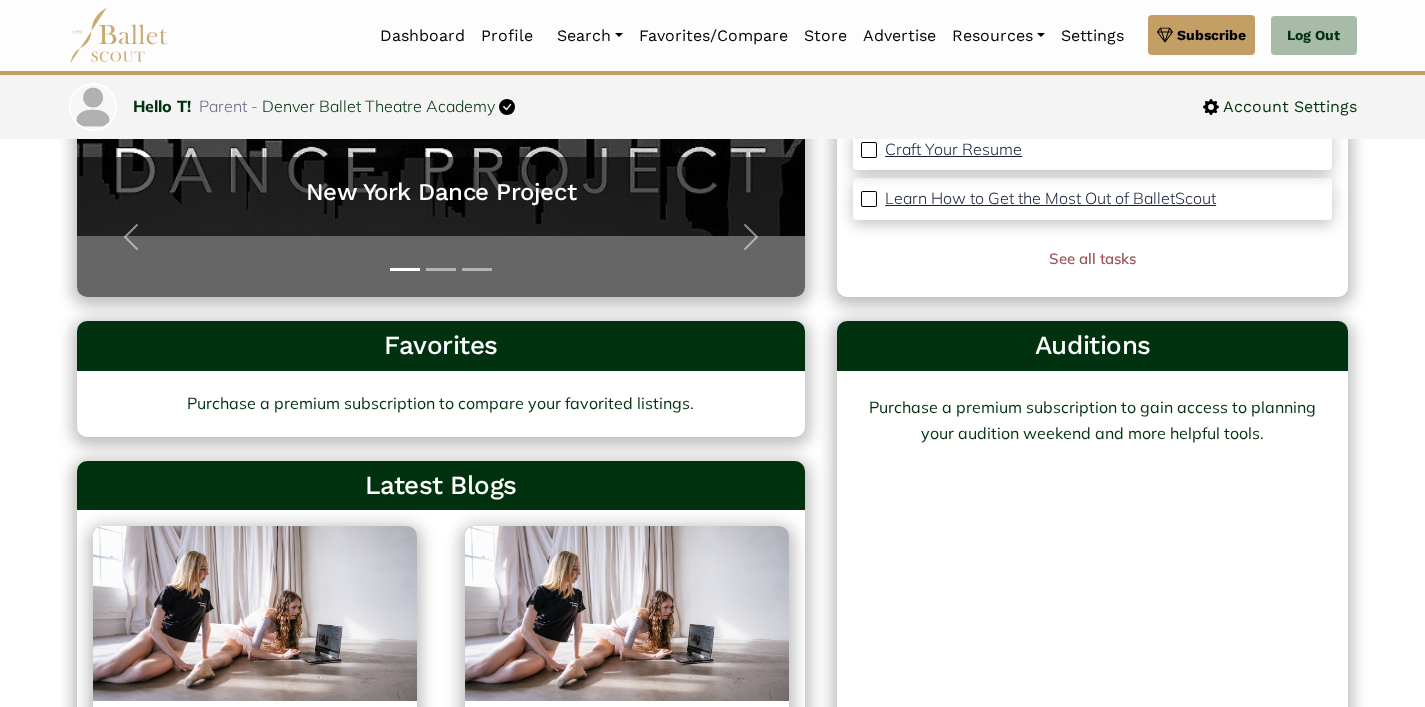 scroll, scrollTop: 0, scrollLeft: 0, axis: both 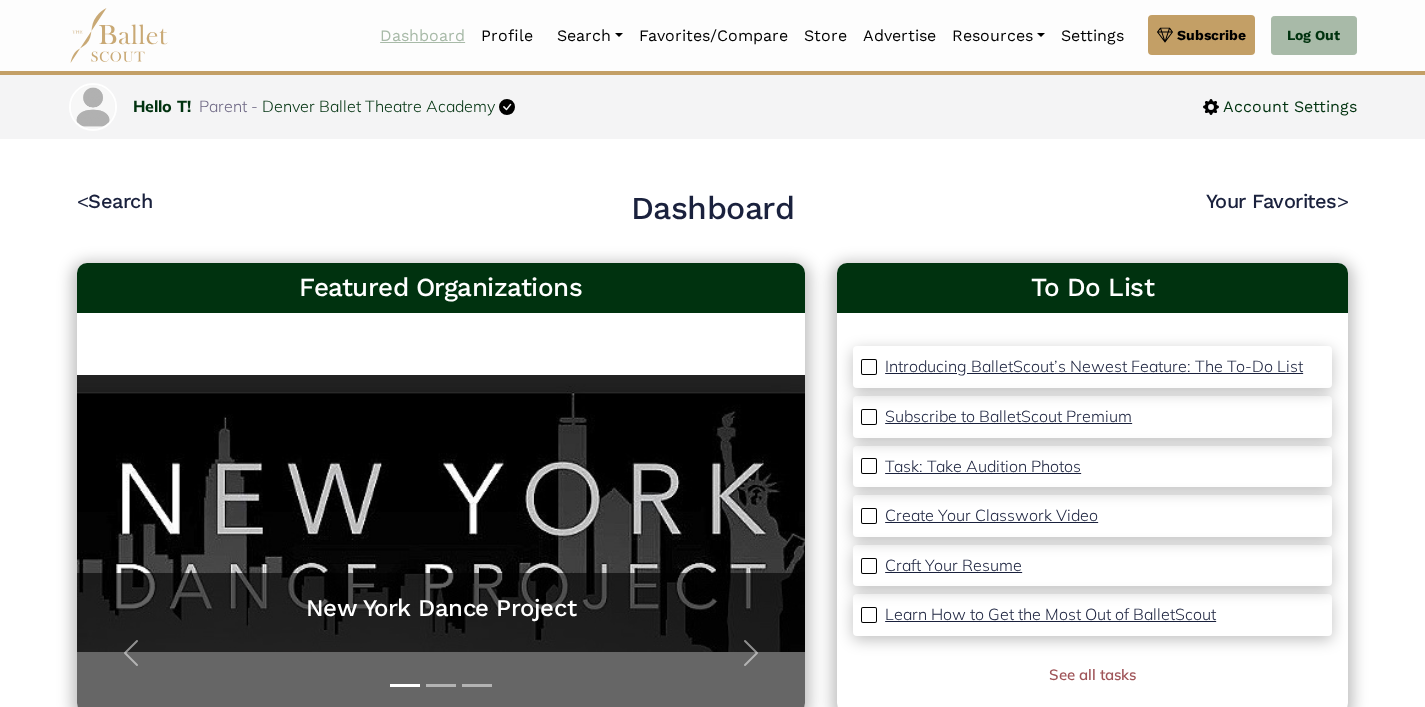 click on "Dashboard" at bounding box center [422, 36] 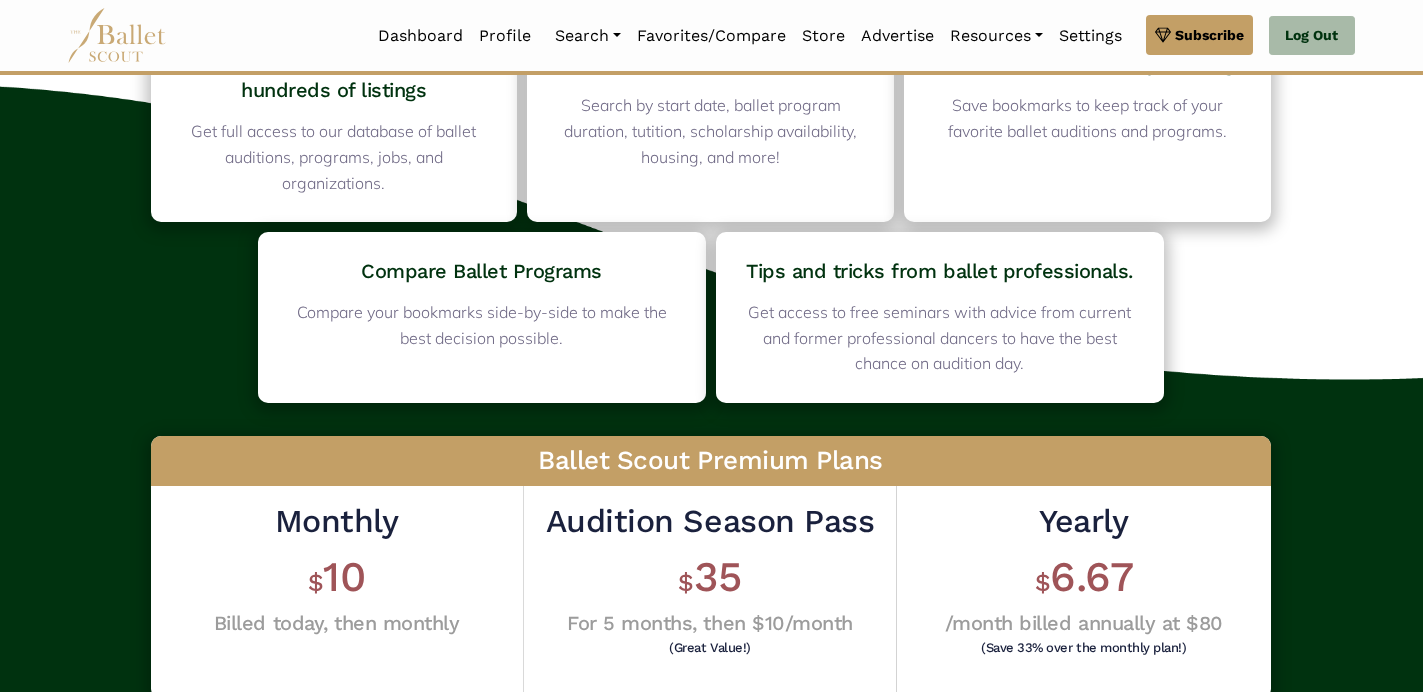 scroll, scrollTop: 0, scrollLeft: 2, axis: horizontal 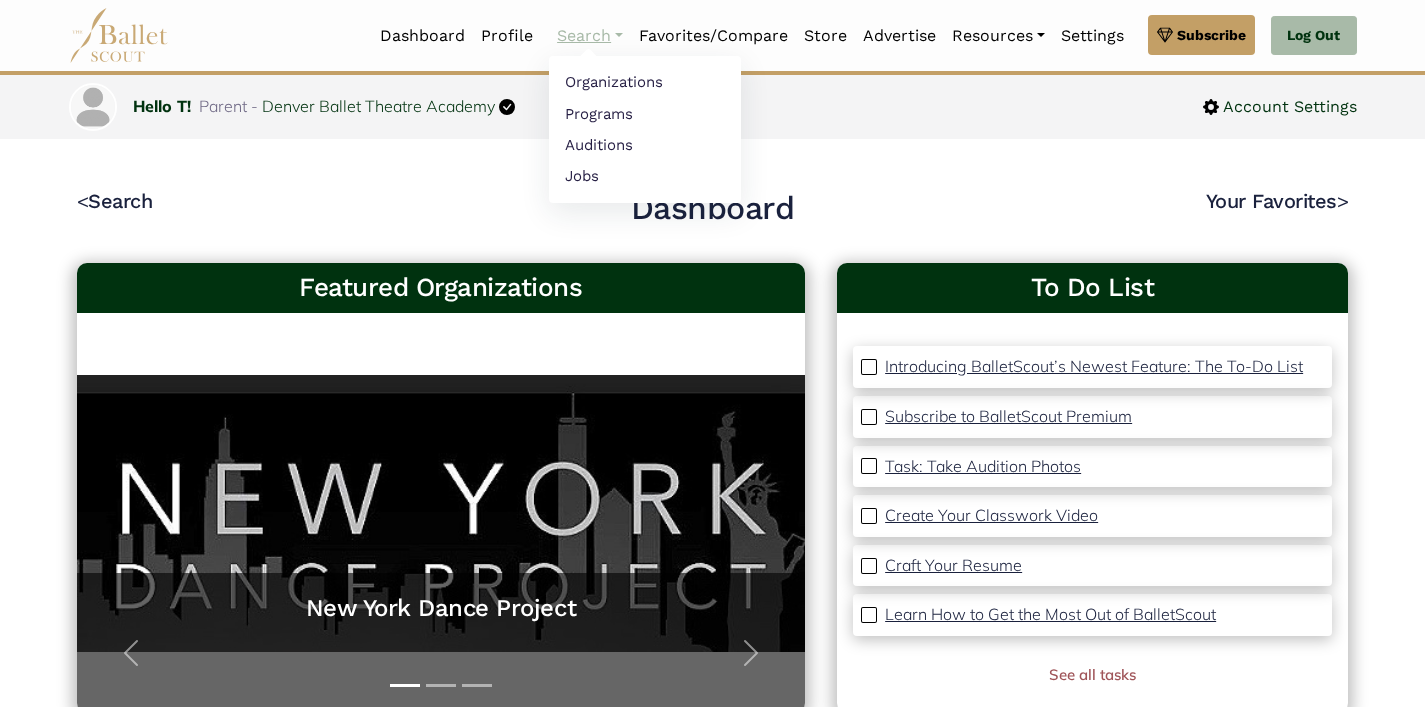 click on "Search" at bounding box center (590, 36) 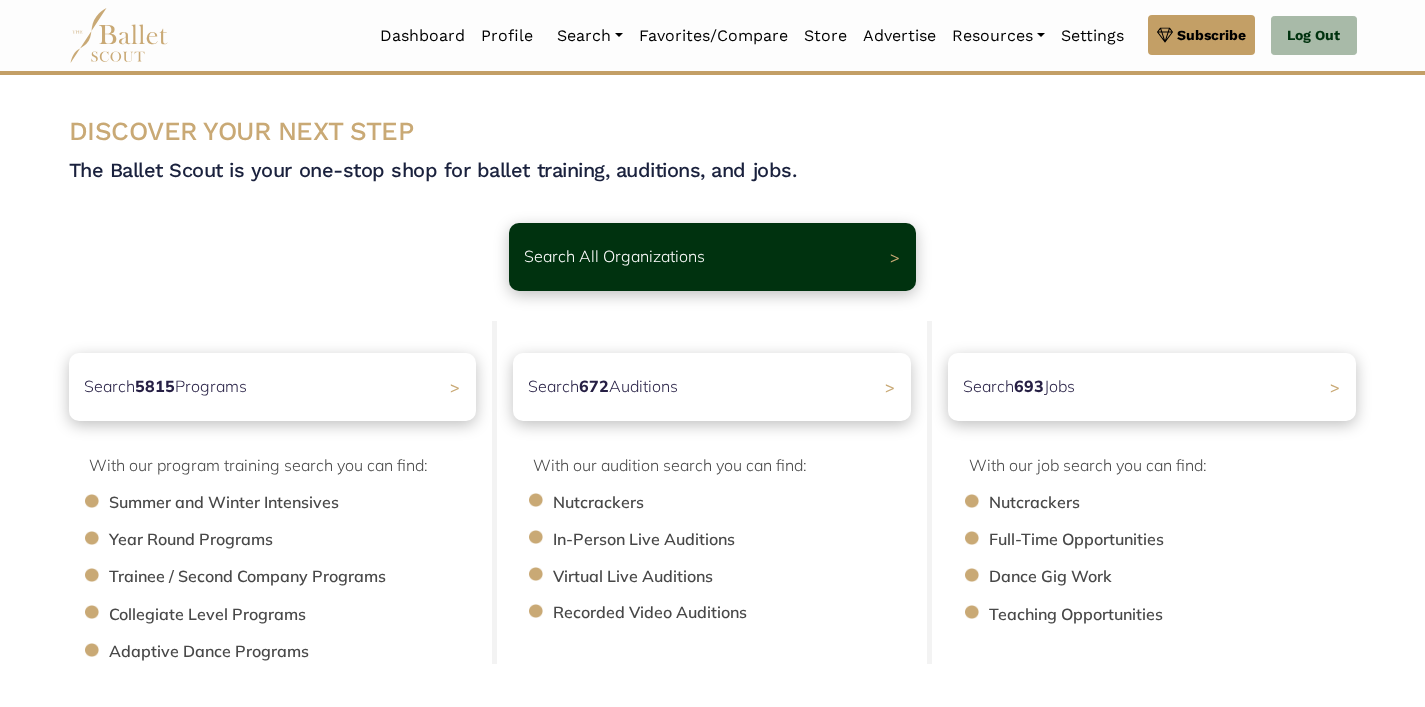 scroll, scrollTop: 0, scrollLeft: 0, axis: both 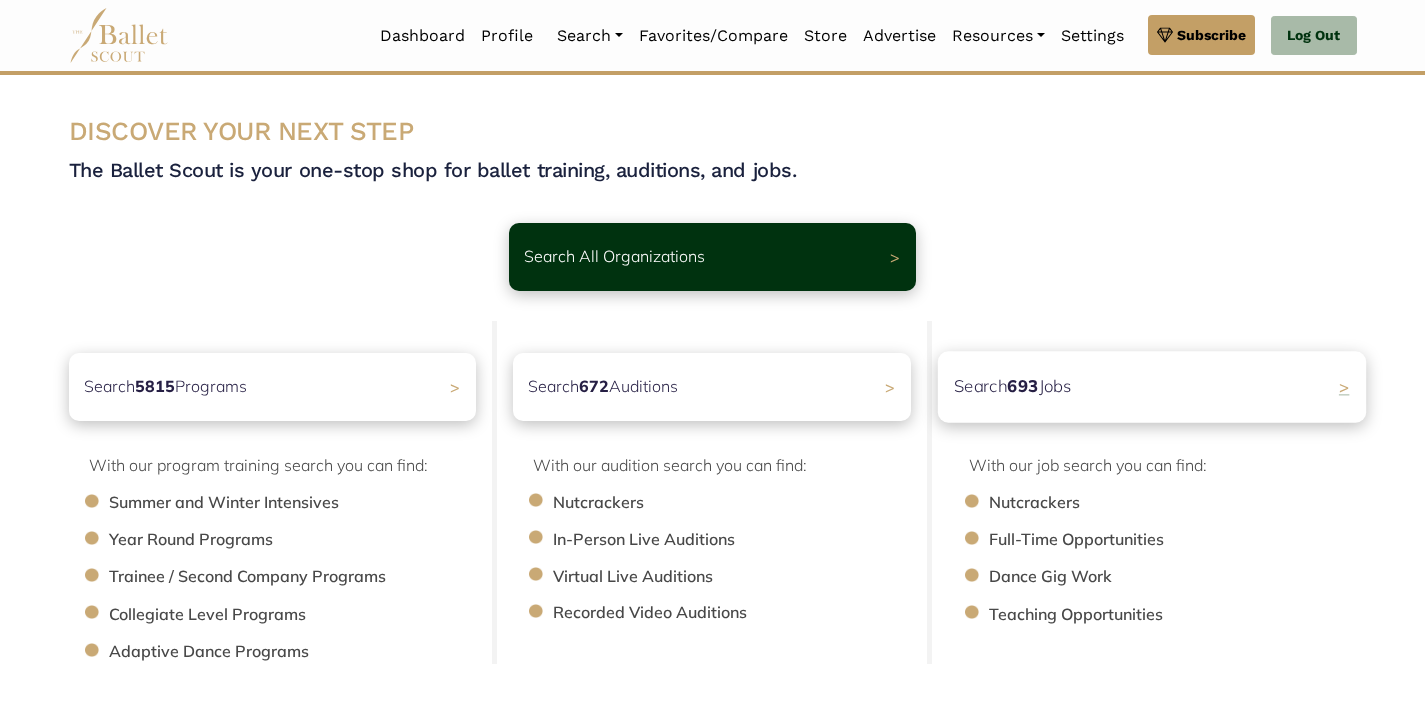 click on "Search  693  Jobs" at bounding box center (1013, 386) 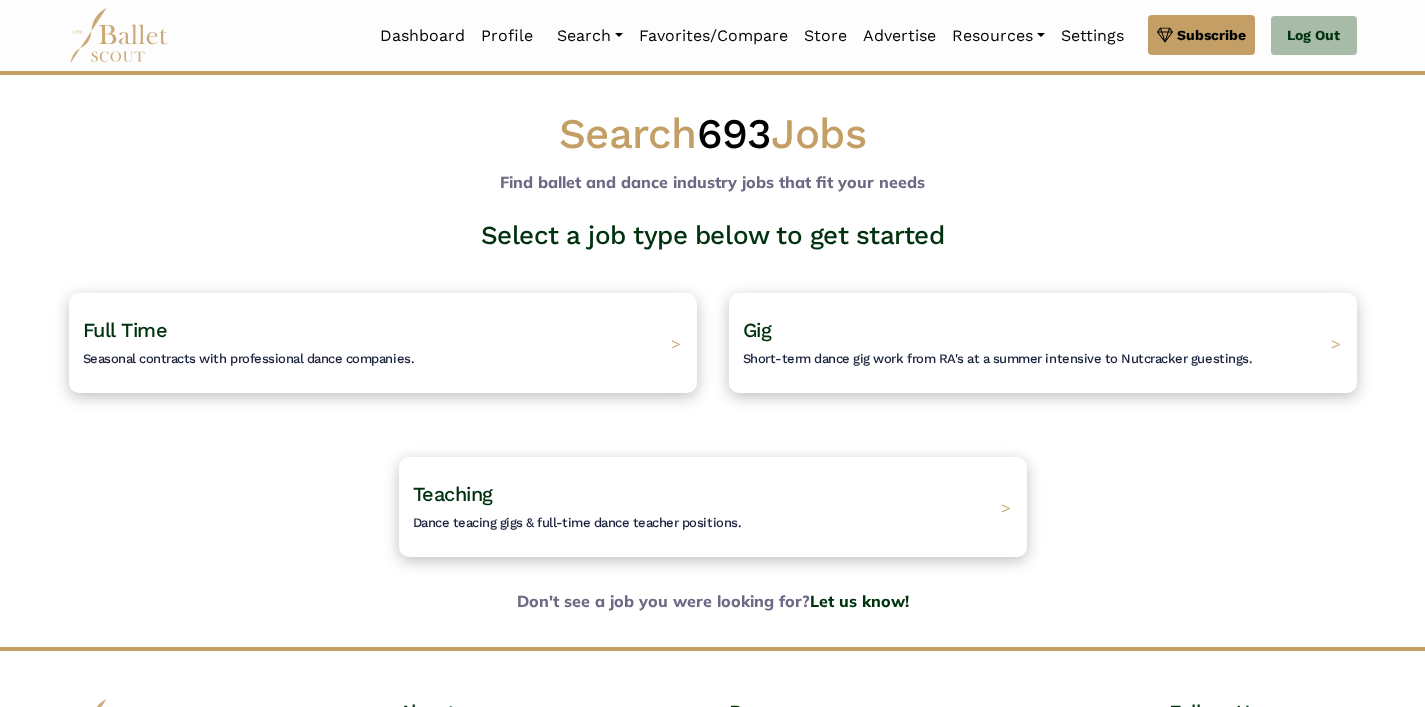 scroll, scrollTop: 0, scrollLeft: 0, axis: both 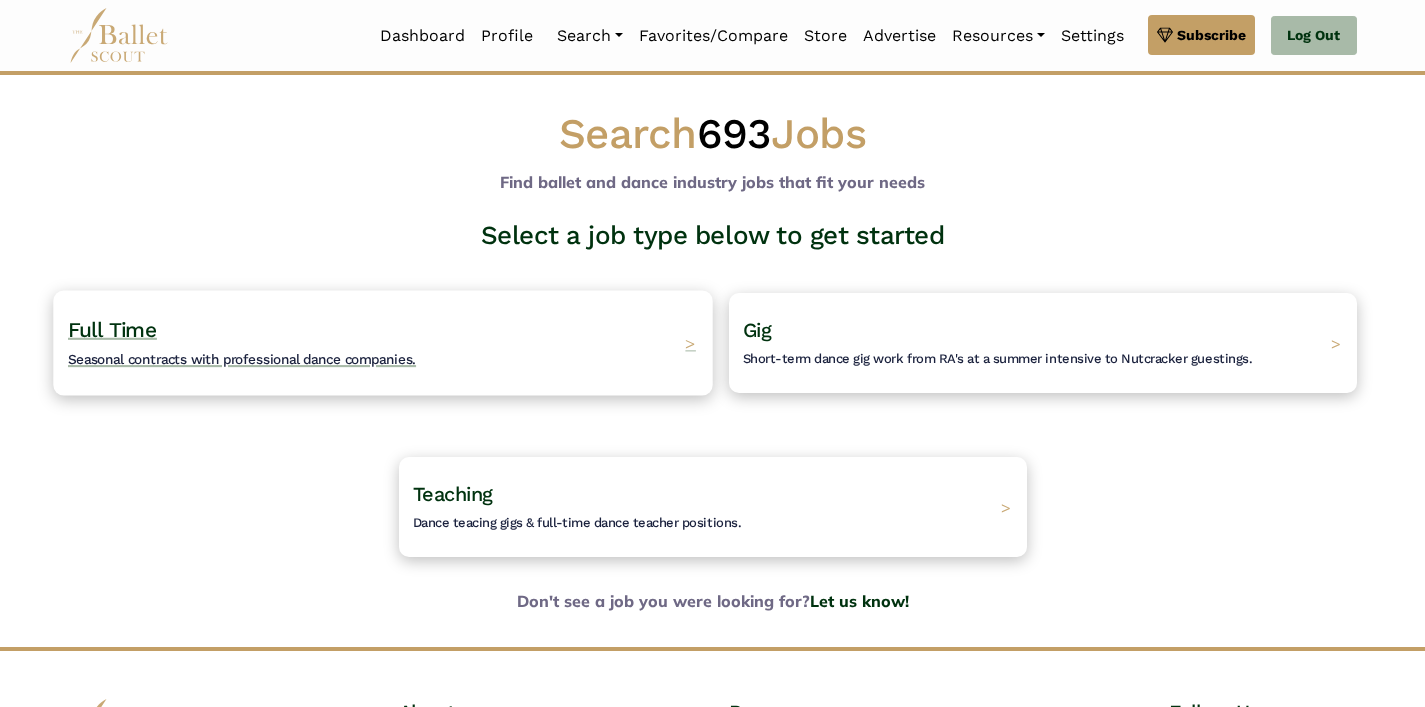 click on "Full Time Seasonal
contracts with professional dance companies." at bounding box center [242, 343] 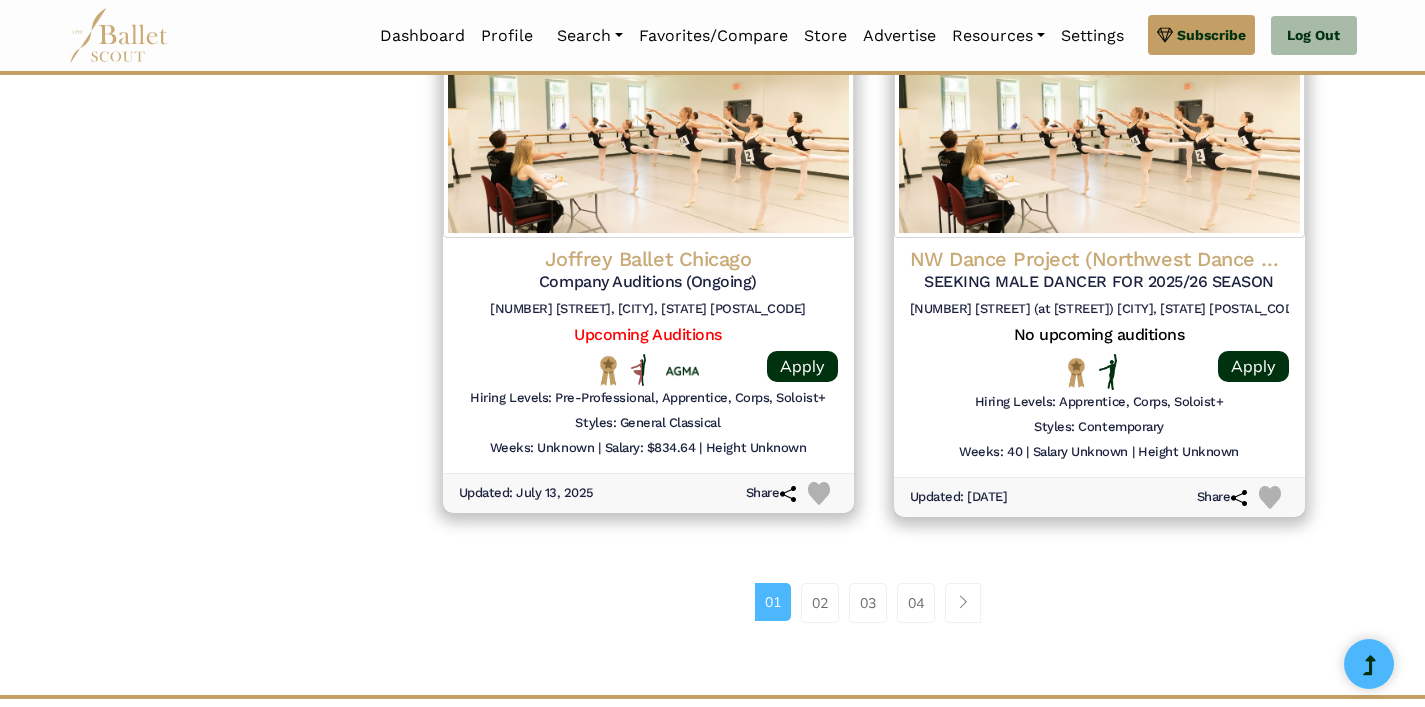 scroll, scrollTop: 2577, scrollLeft: 0, axis: vertical 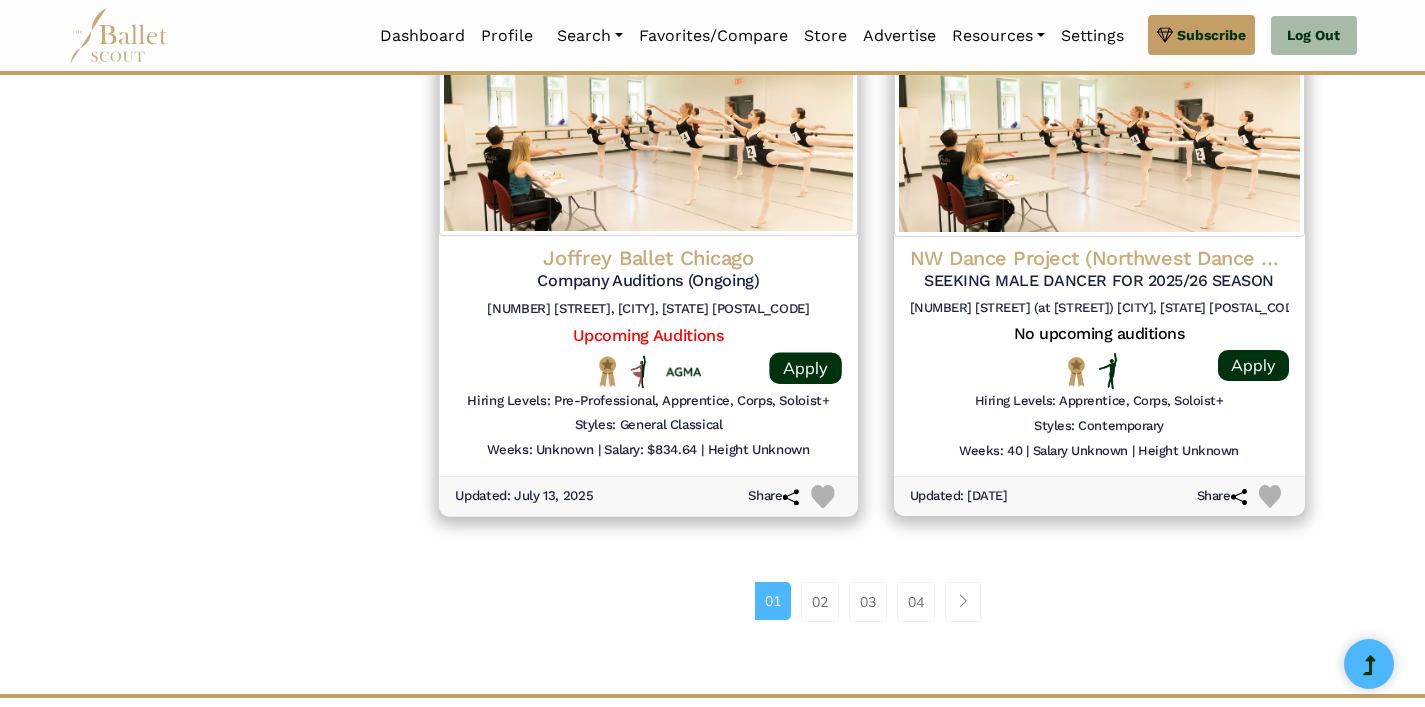 click on "Joffrey Ballet Chicago" at bounding box center (1099, -1853) 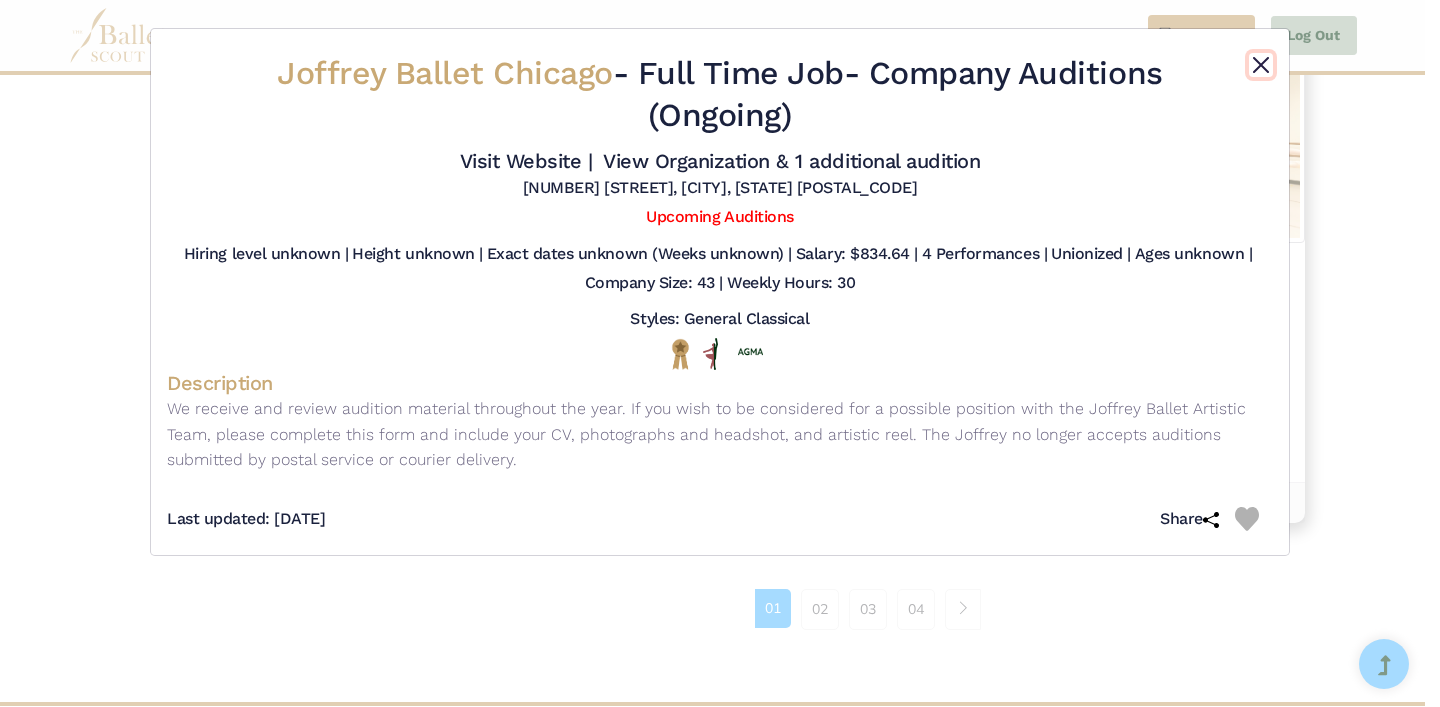 click at bounding box center [1261, 65] 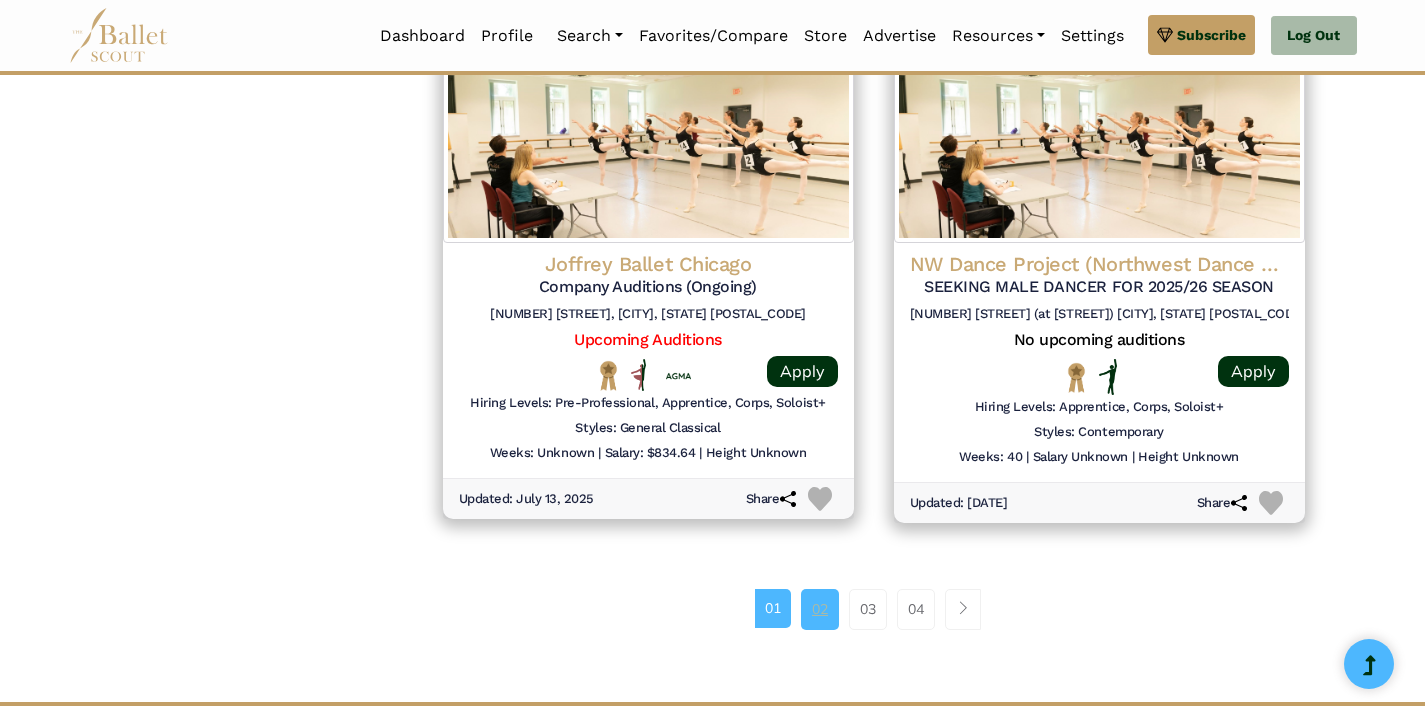 click on "02" at bounding box center (820, 609) 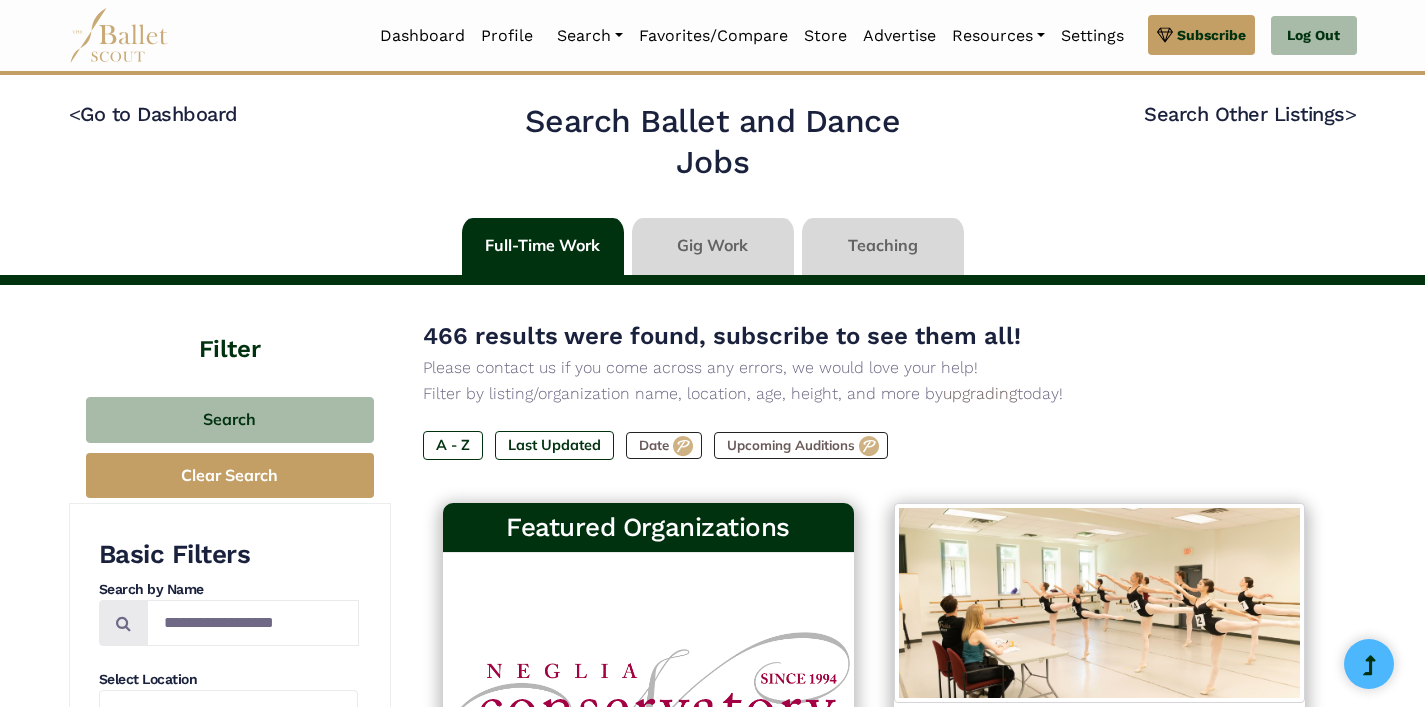scroll, scrollTop: 0, scrollLeft: 0, axis: both 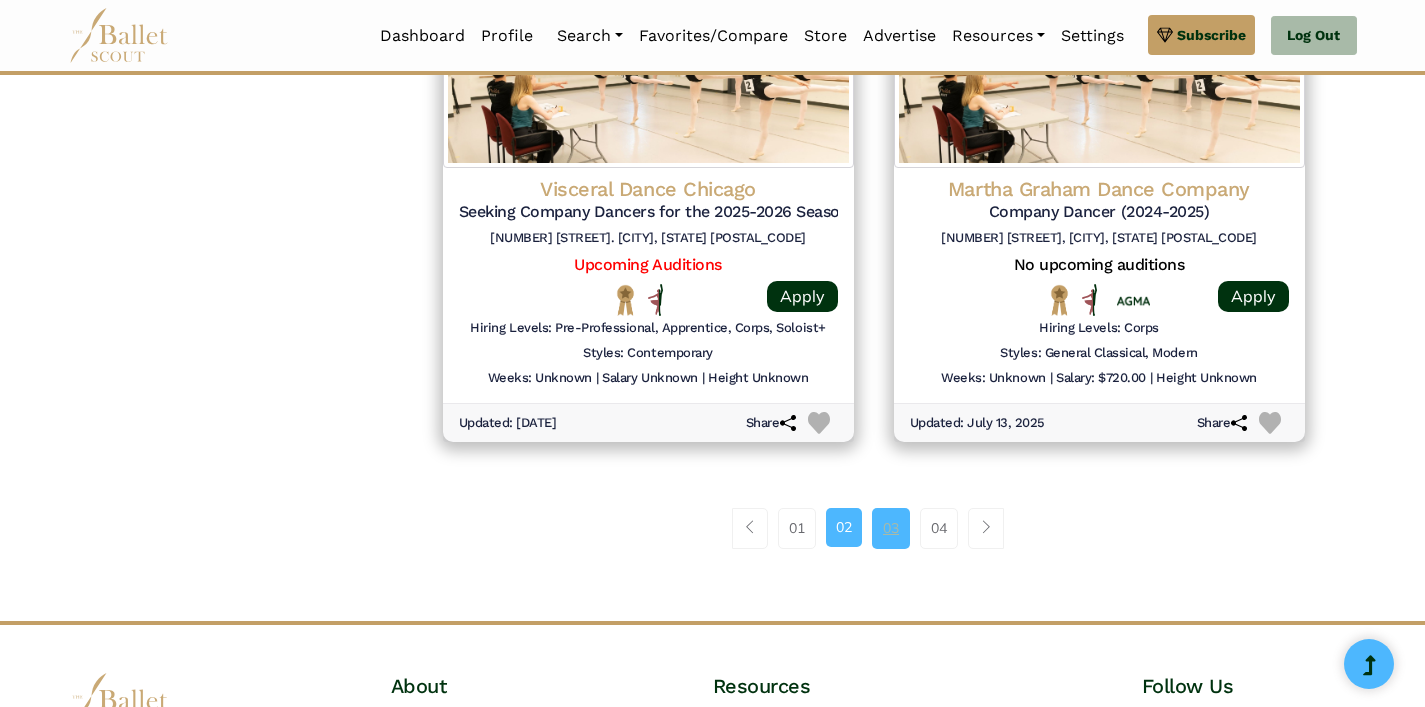 click on "03" at bounding box center [891, 528] 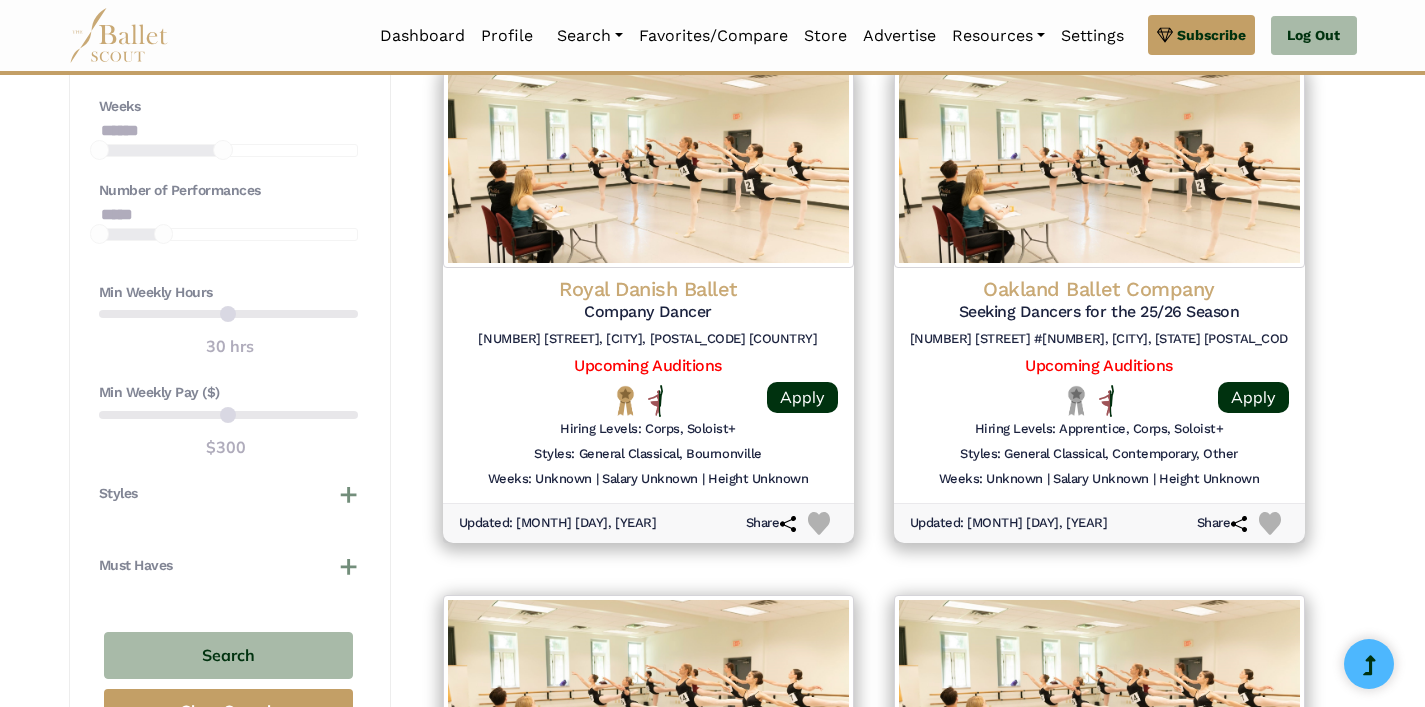 scroll, scrollTop: 1489, scrollLeft: 0, axis: vertical 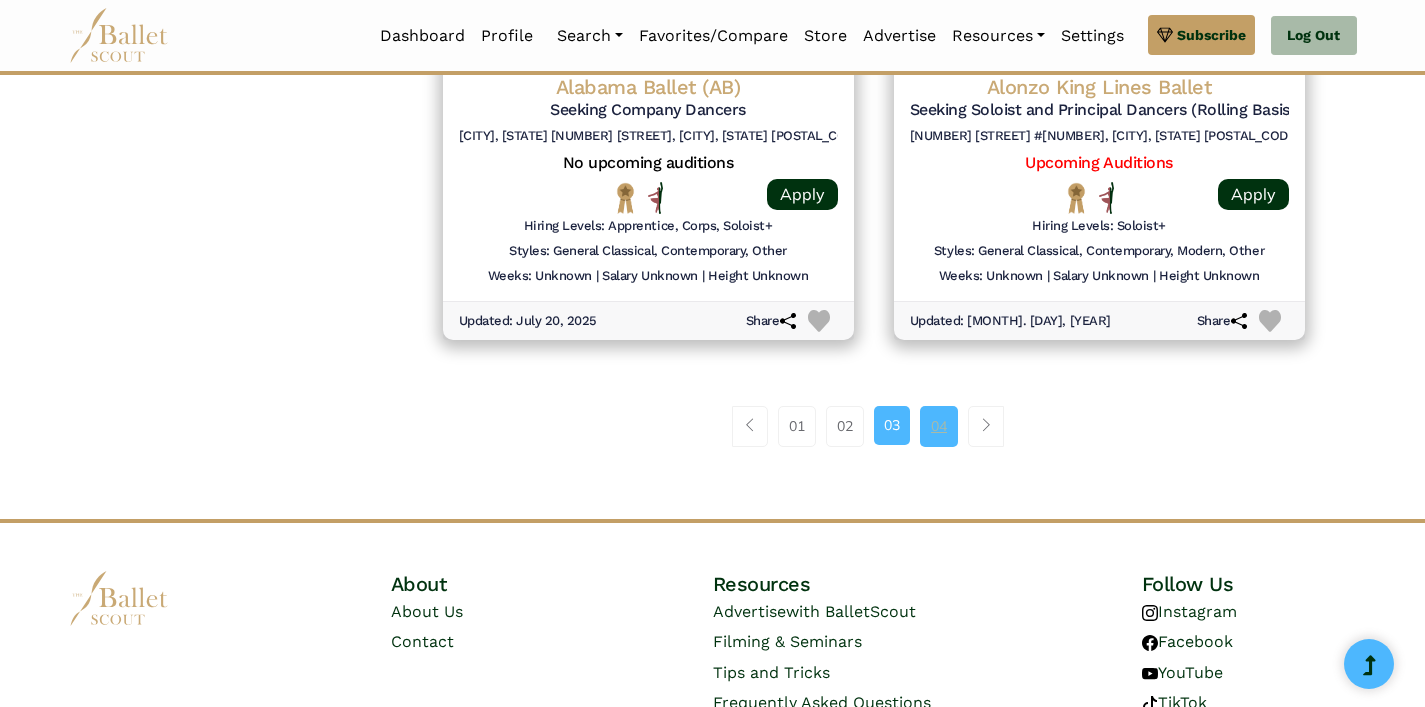 click on "04" at bounding box center (939, 426) 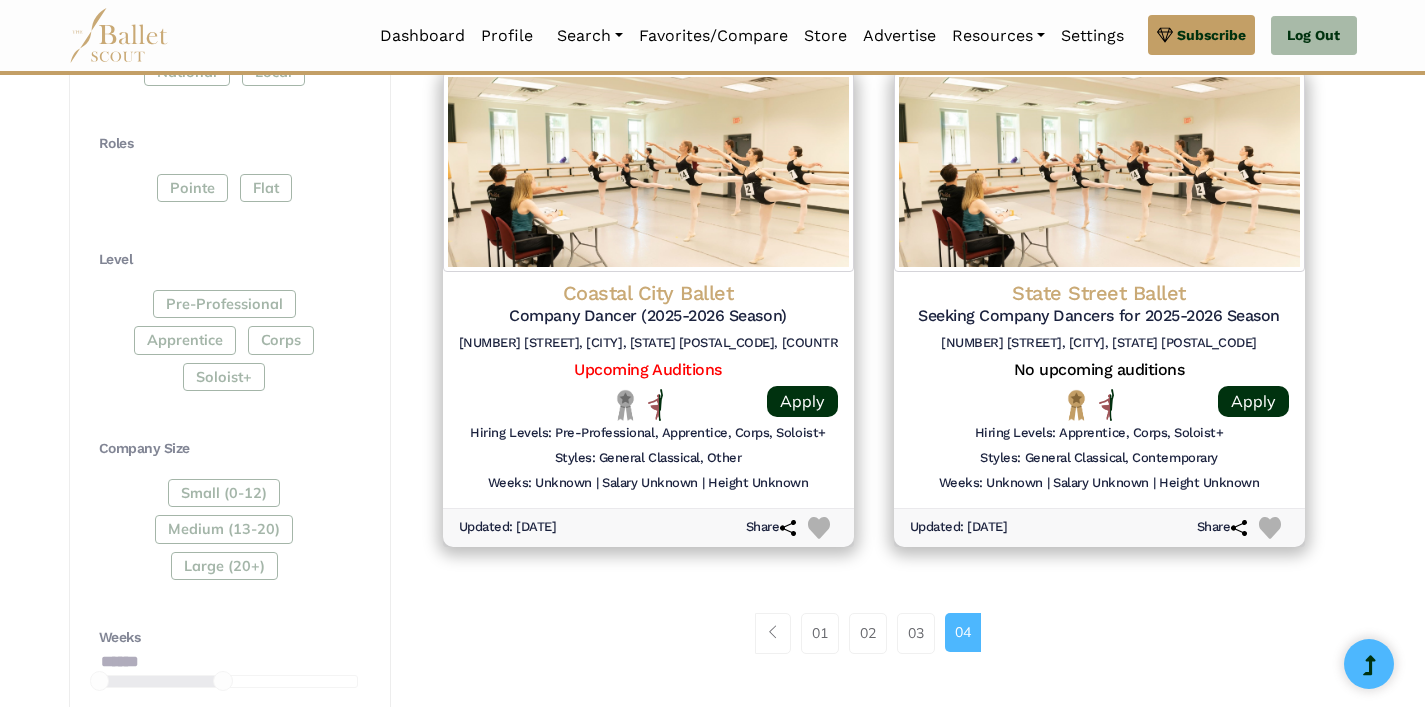 scroll, scrollTop: 959, scrollLeft: 0, axis: vertical 